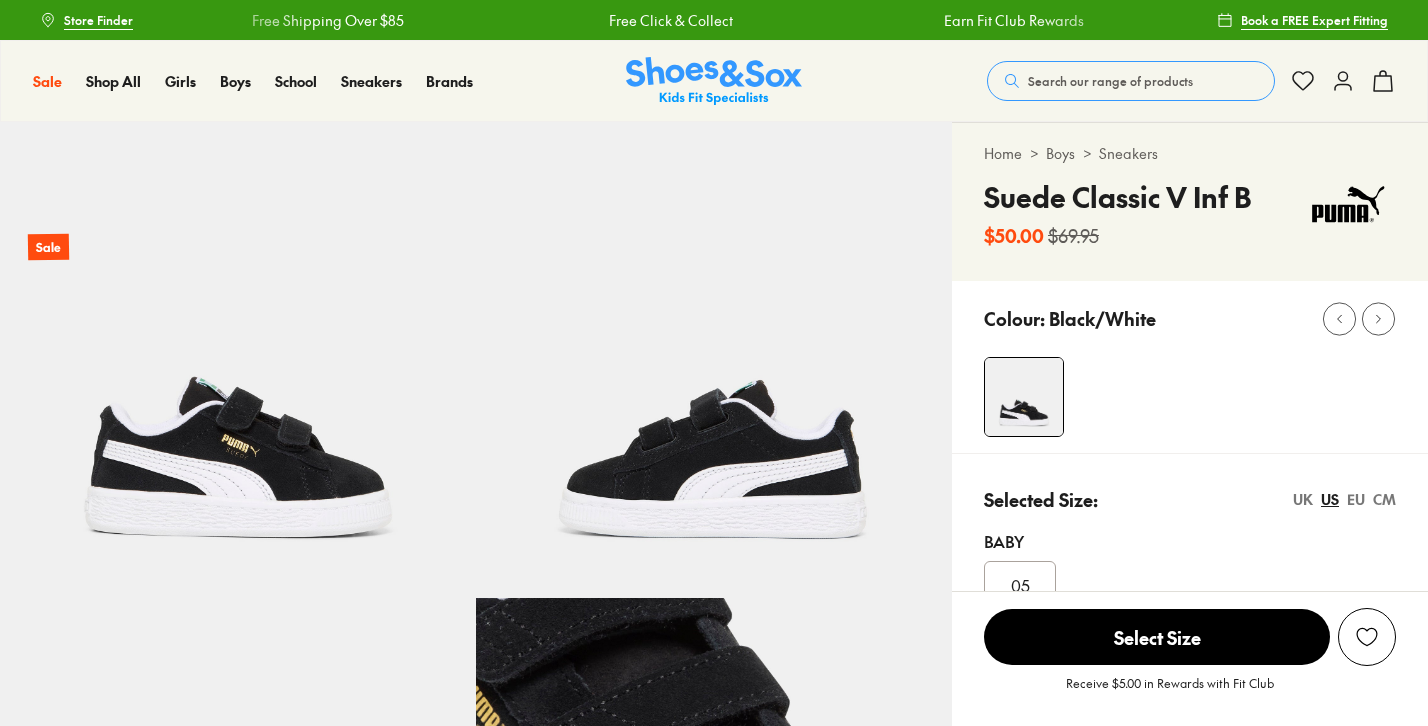 scroll, scrollTop: 0, scrollLeft: 0, axis: both 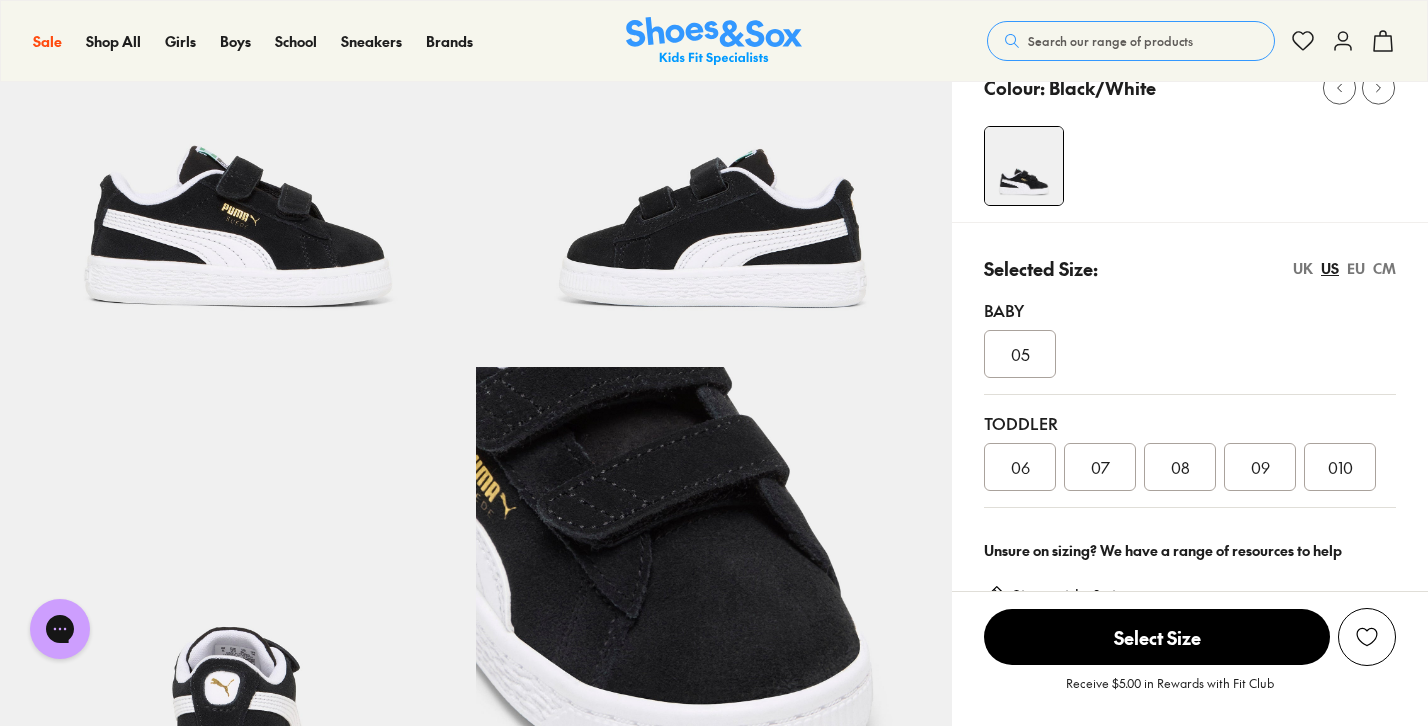 click on "05" at bounding box center [1020, 354] 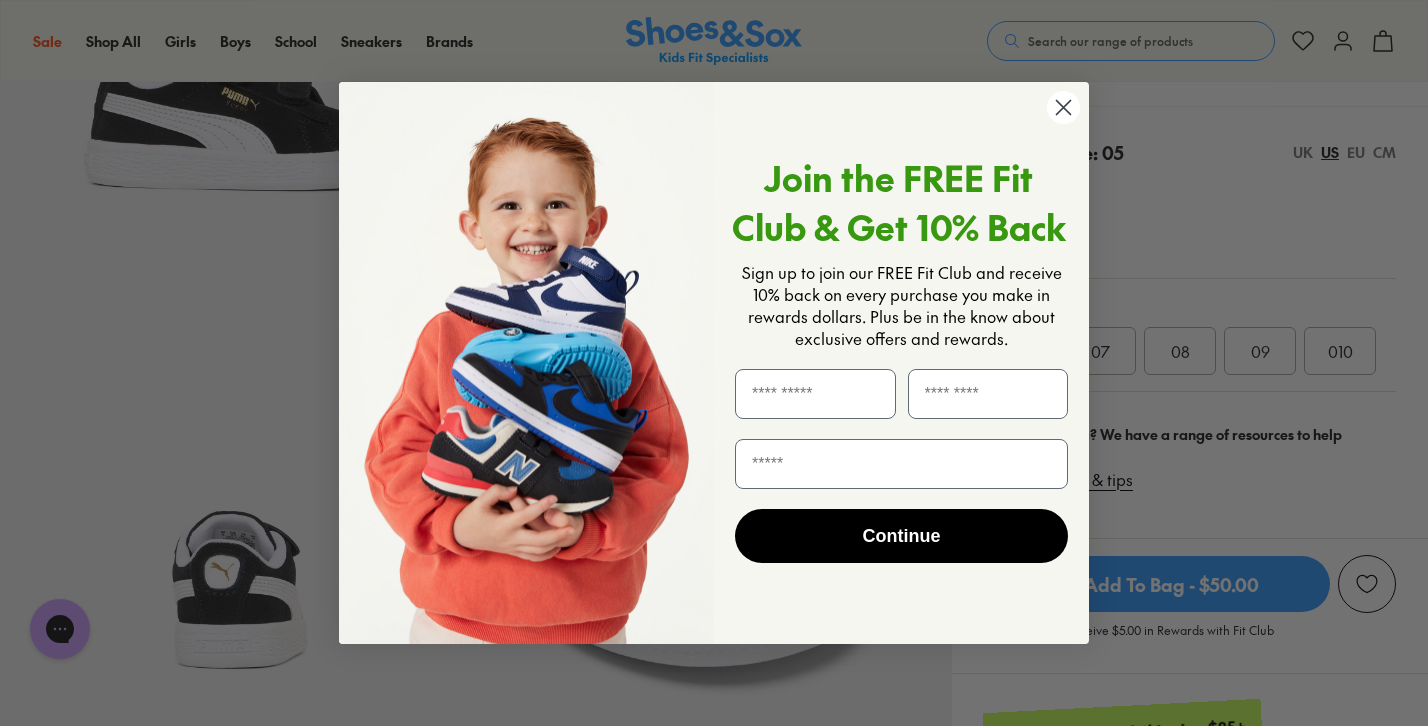 scroll, scrollTop: 343, scrollLeft: 0, axis: vertical 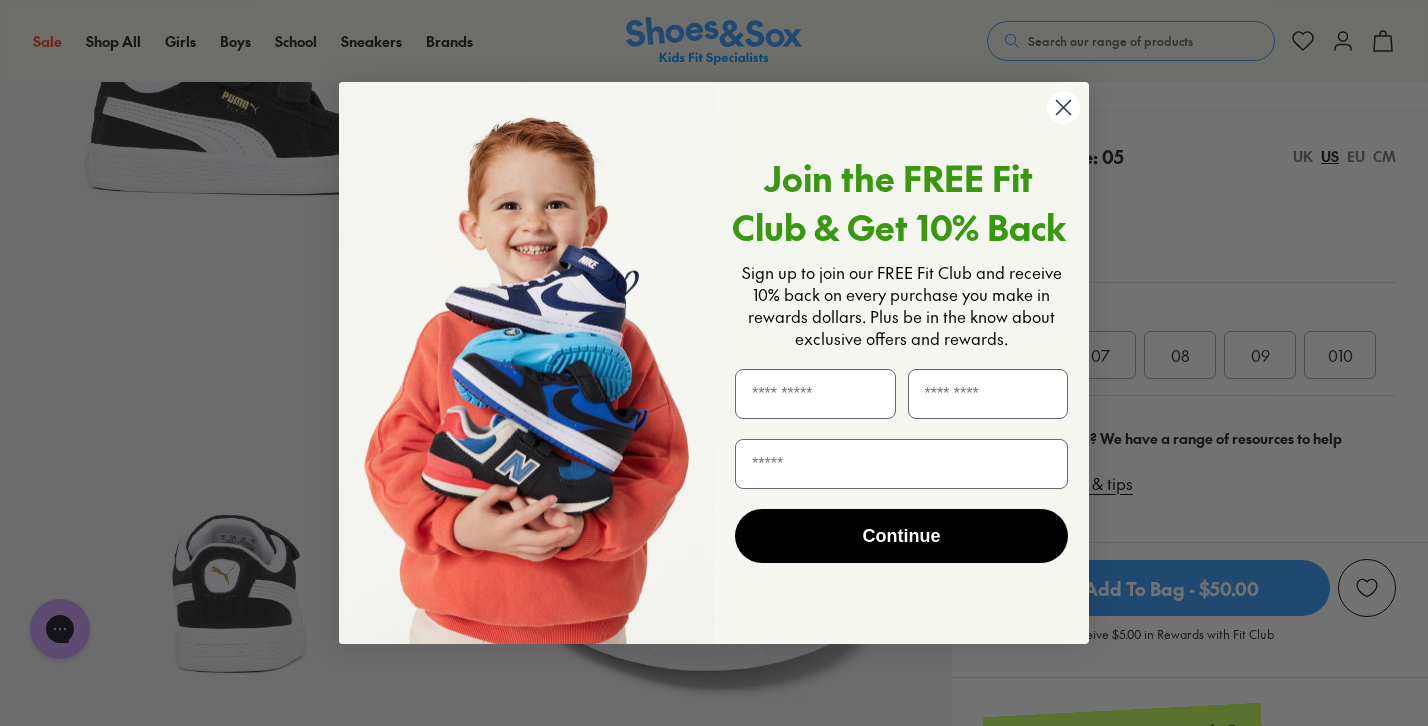 click 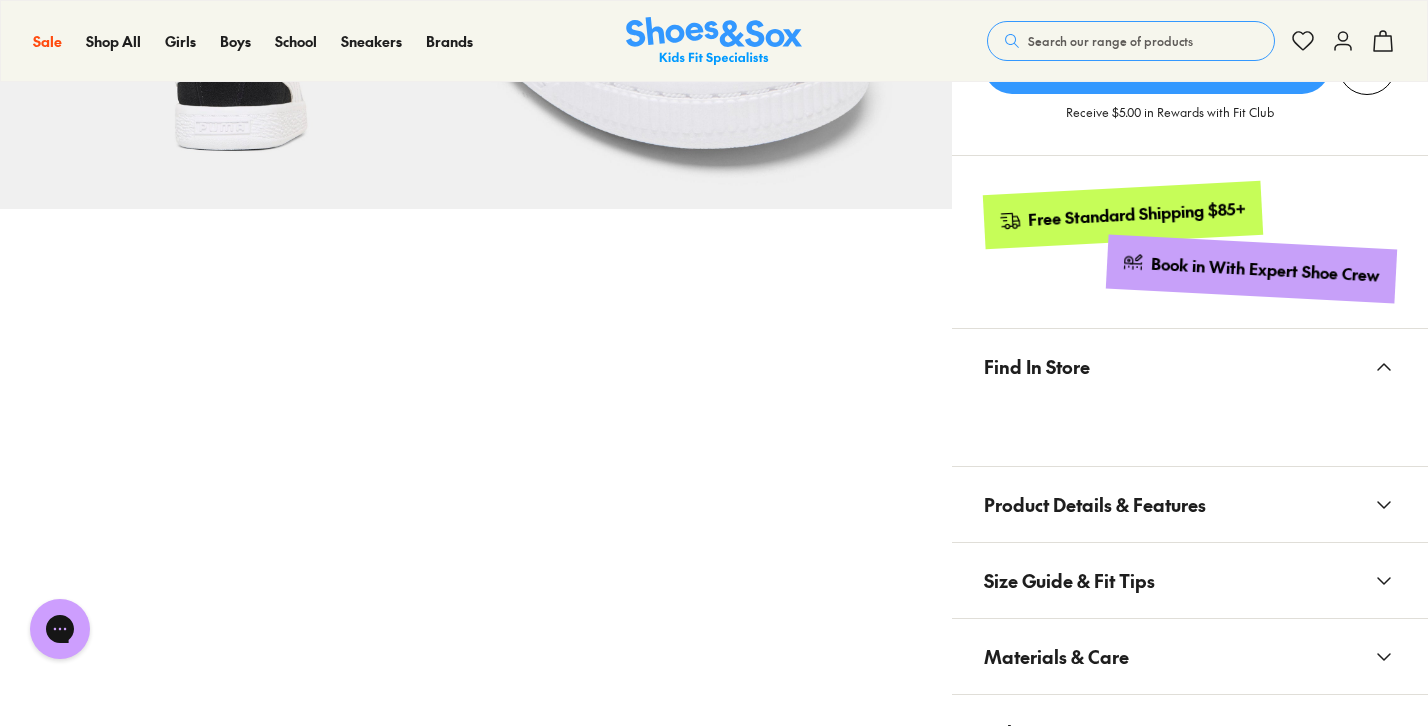 scroll, scrollTop: 874, scrollLeft: 0, axis: vertical 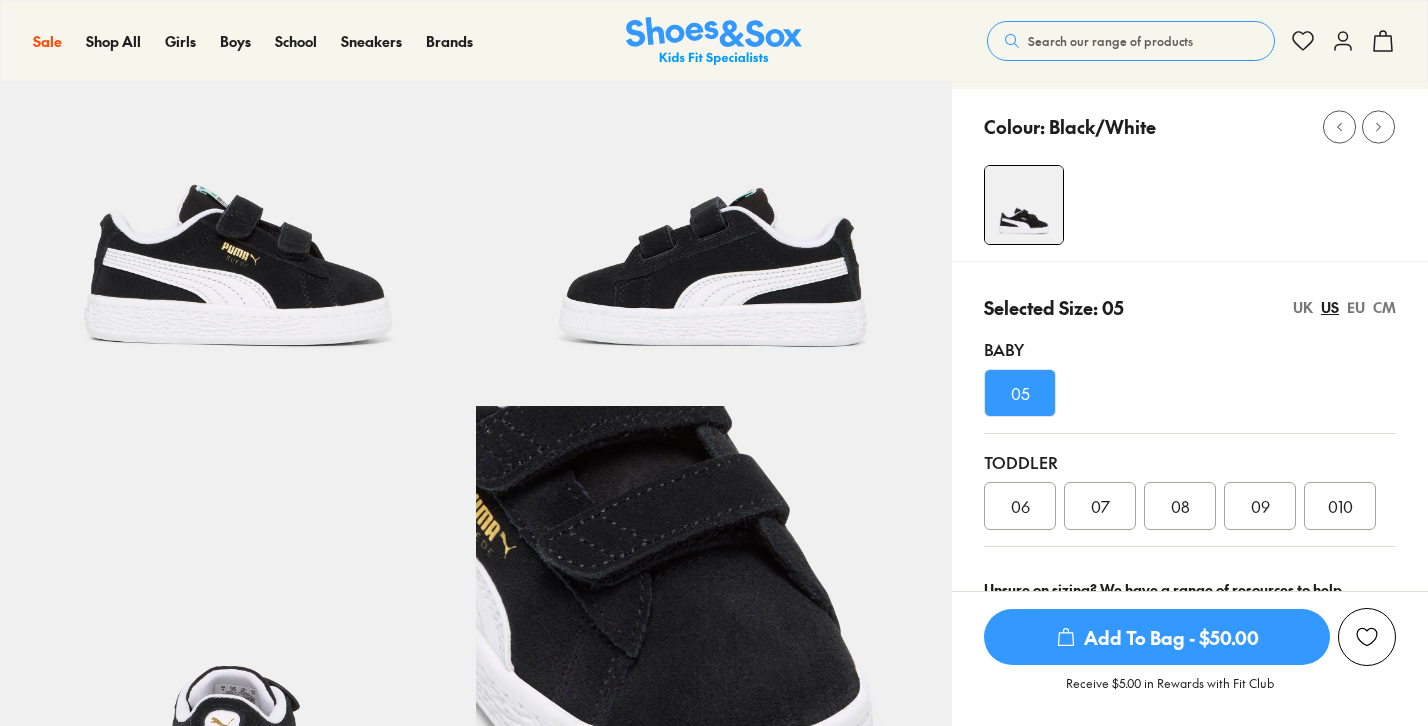 select on "*" 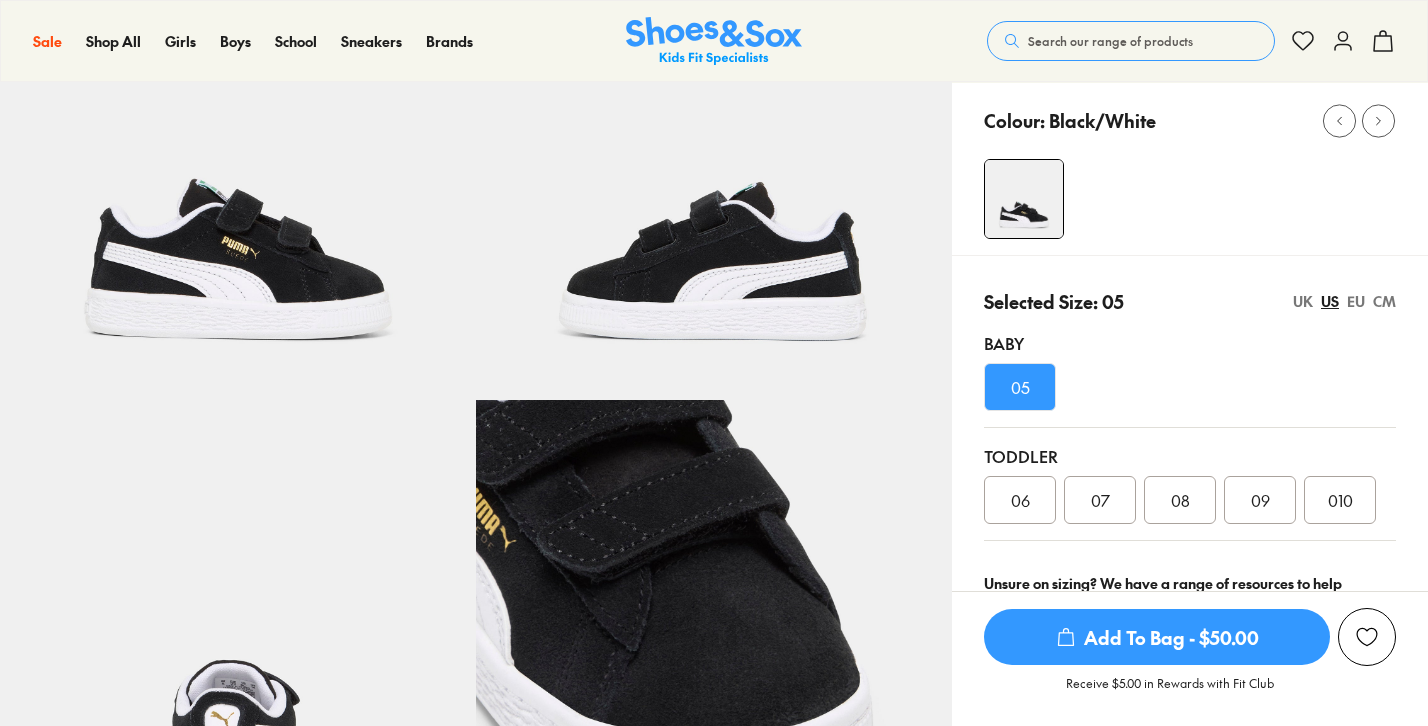 scroll, scrollTop: 458, scrollLeft: 0, axis: vertical 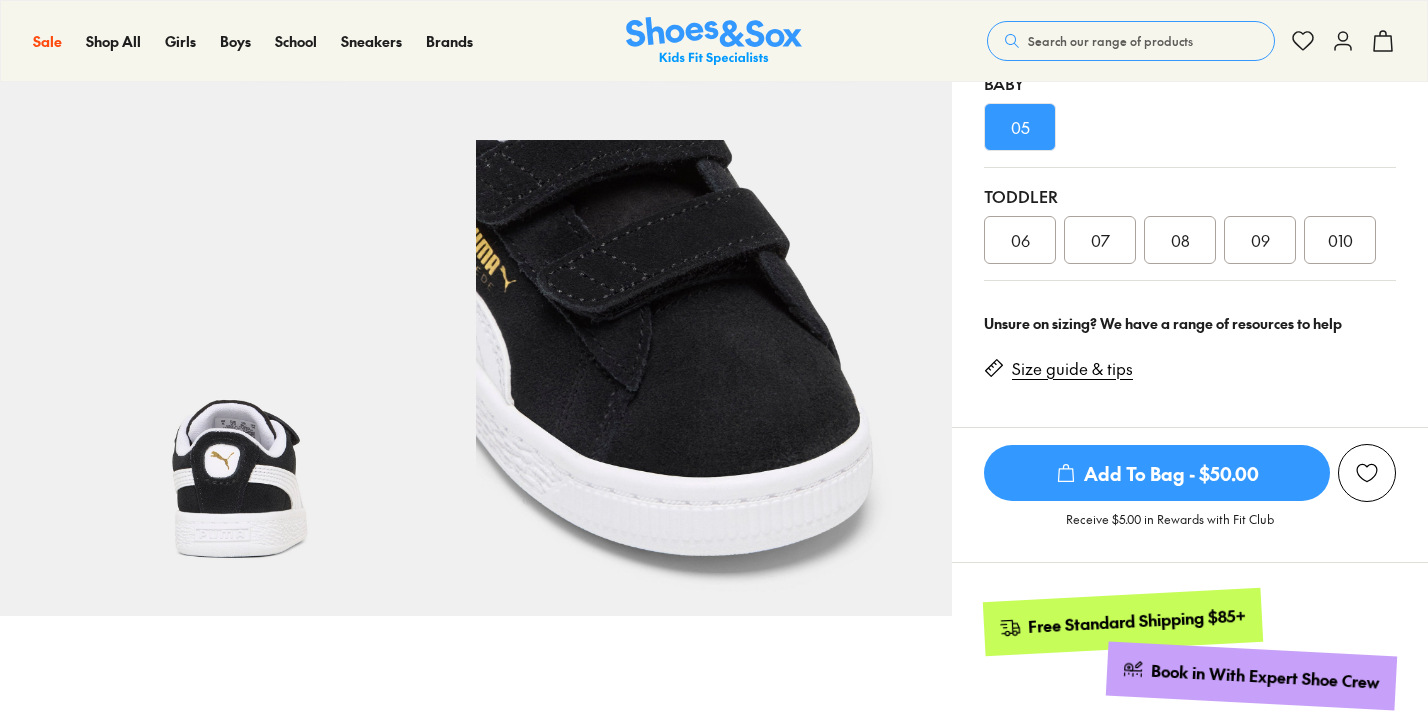 click 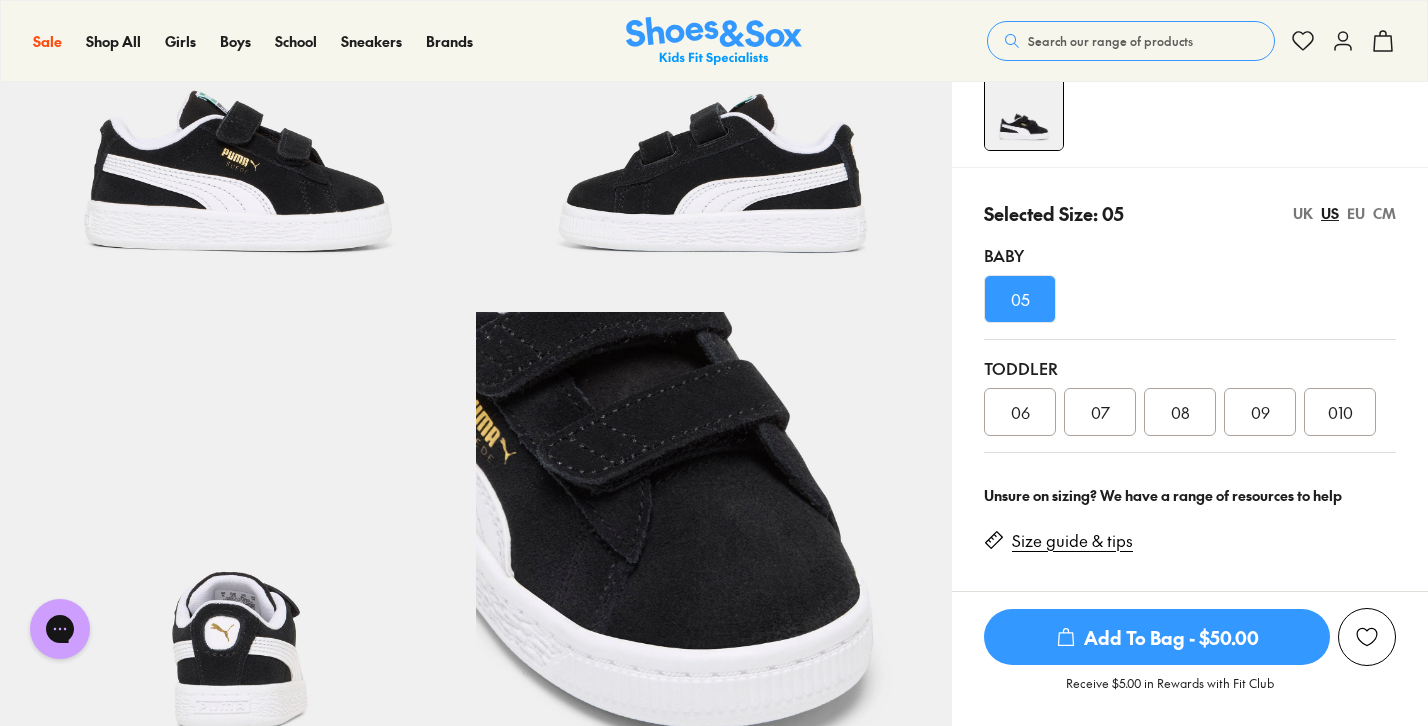 scroll, scrollTop: 0, scrollLeft: 0, axis: both 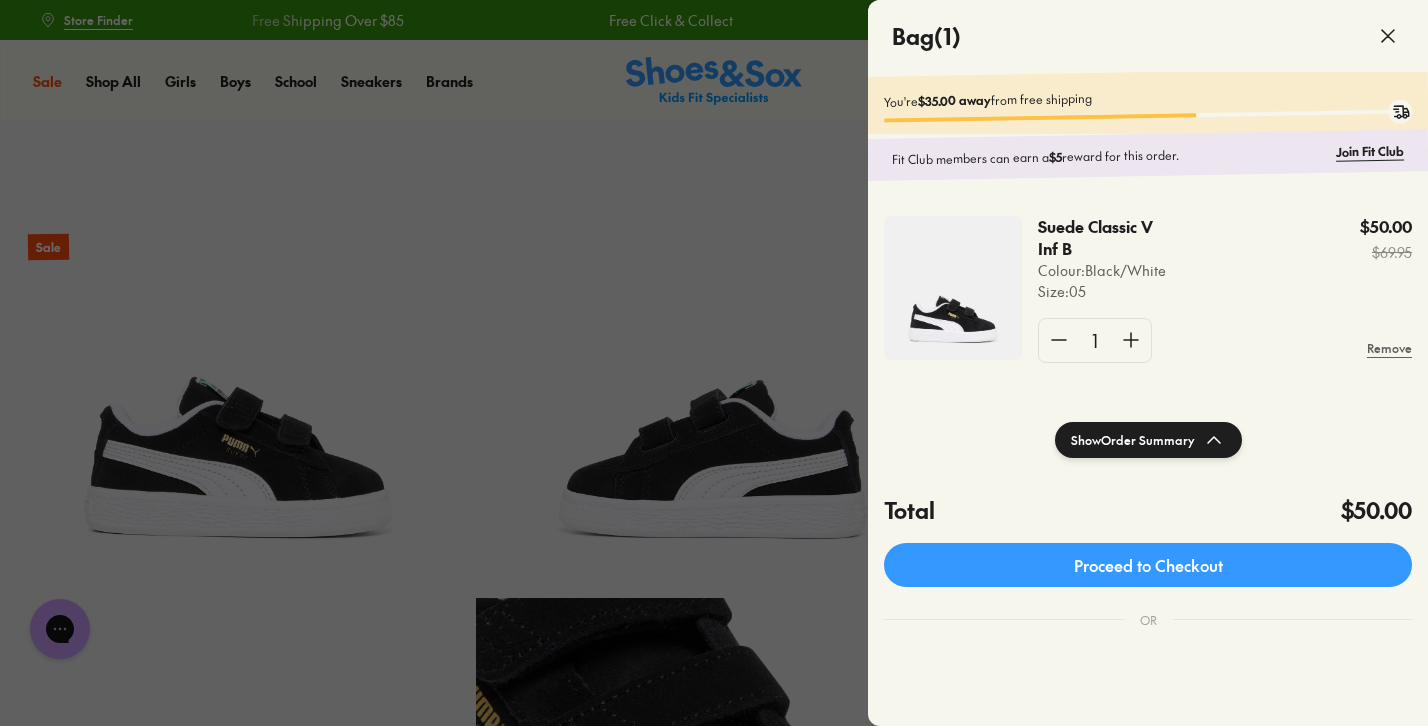 click 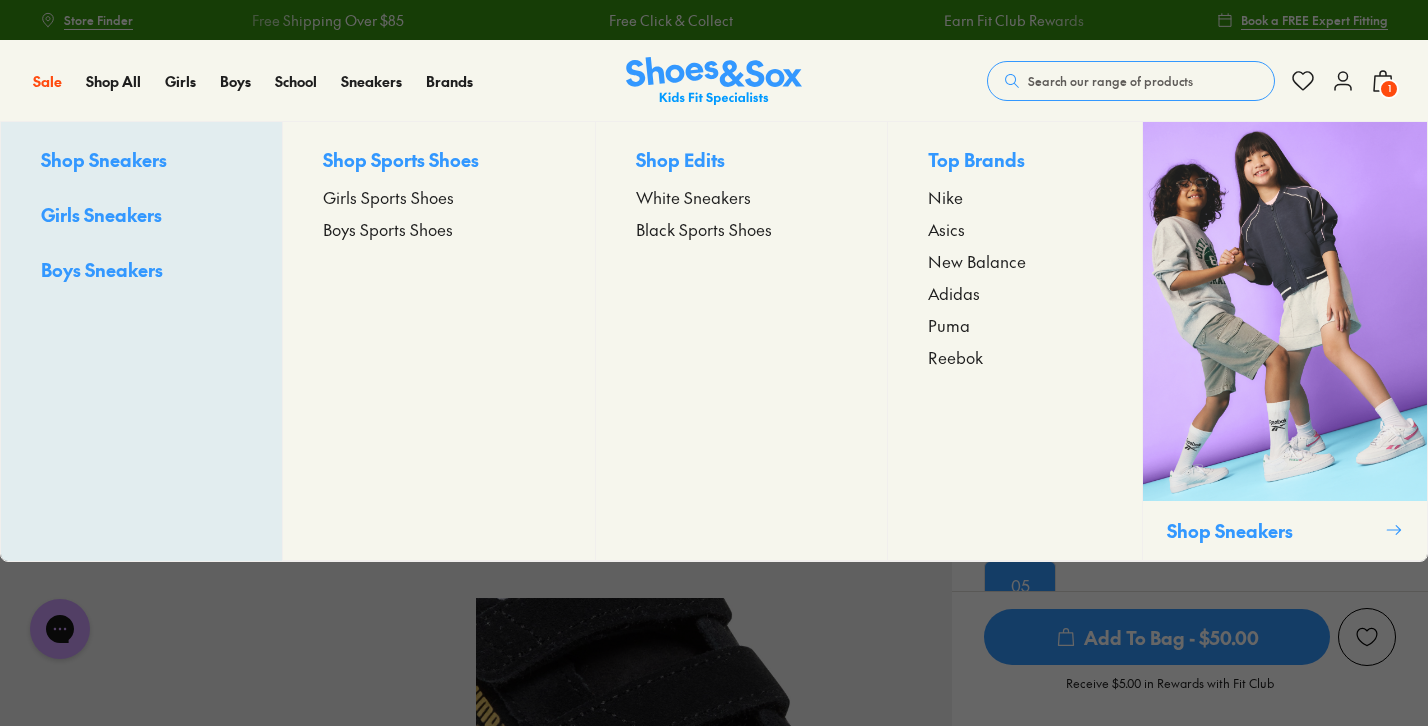 click on "Boys Sports Shoes" at bounding box center [388, 229] 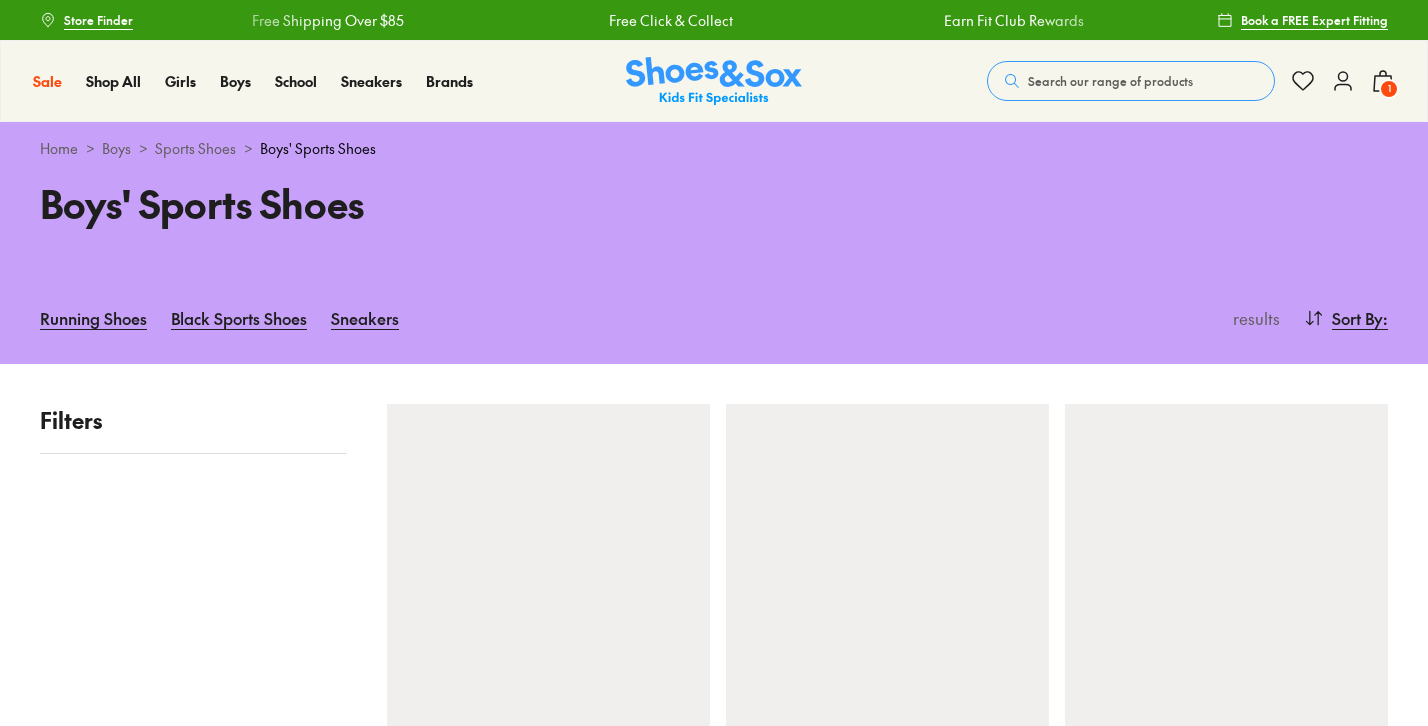 scroll, scrollTop: 14, scrollLeft: 0, axis: vertical 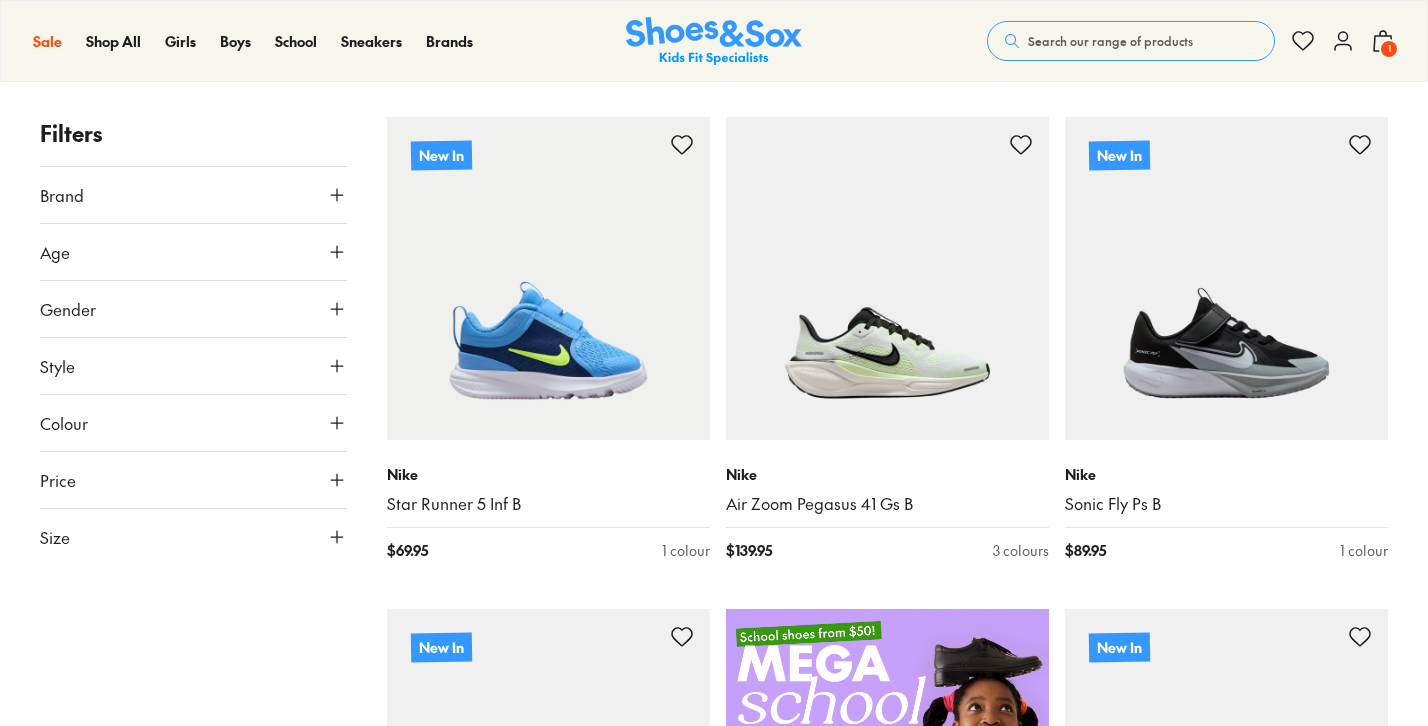 click 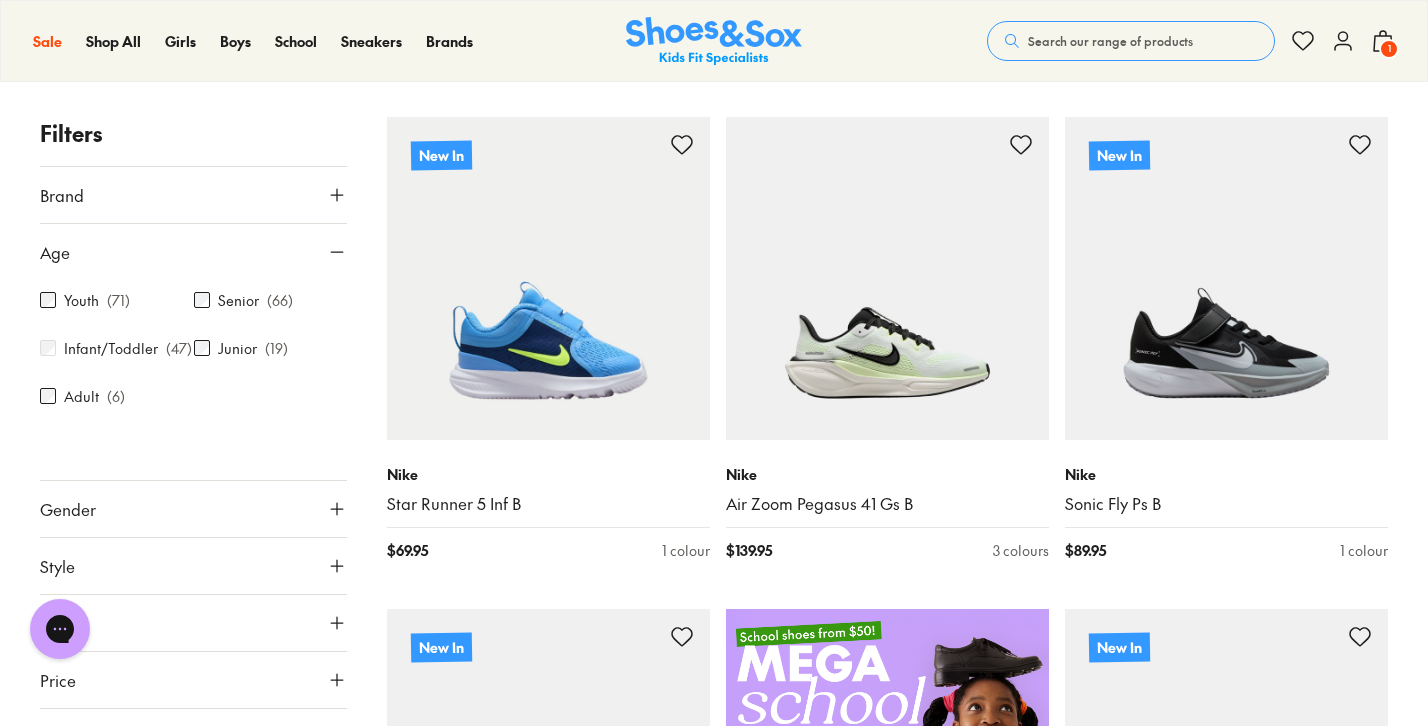 scroll, scrollTop: 0, scrollLeft: 0, axis: both 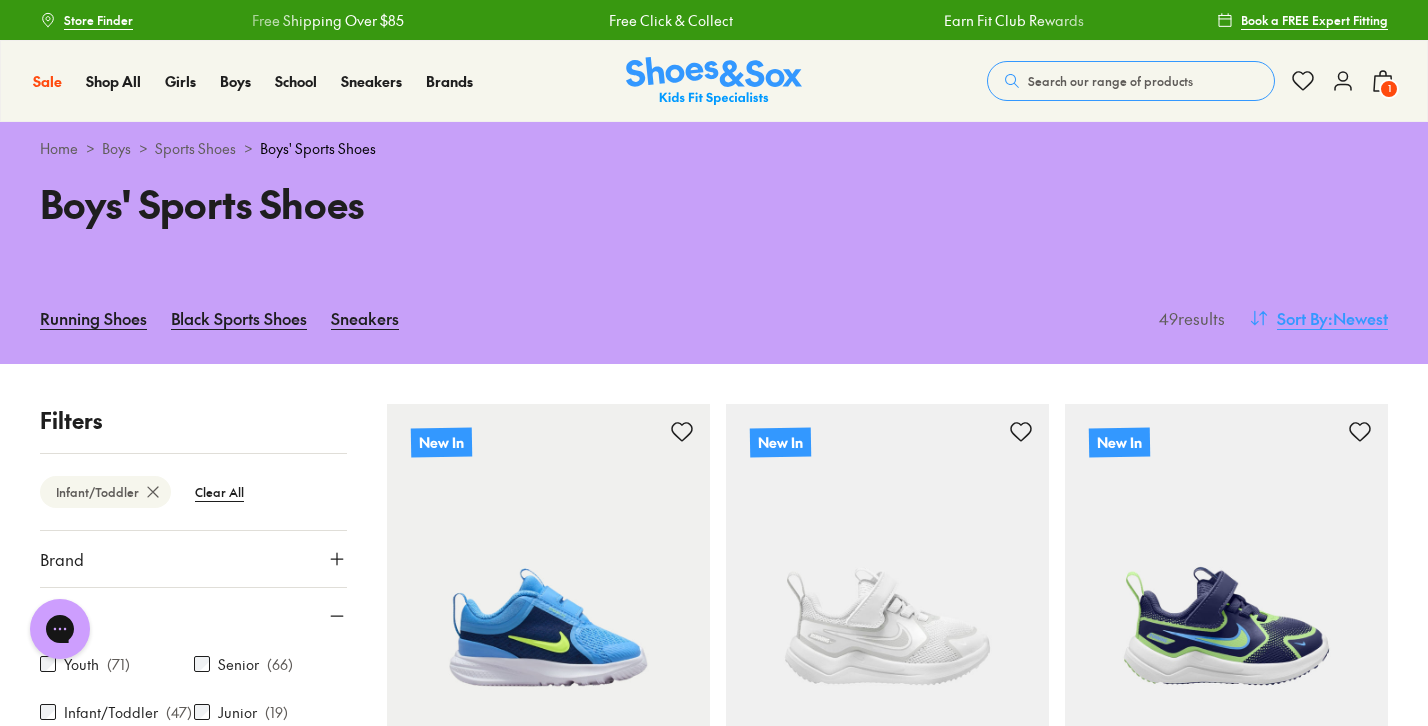 click on "Sort By :  Newest" at bounding box center [1318, 318] 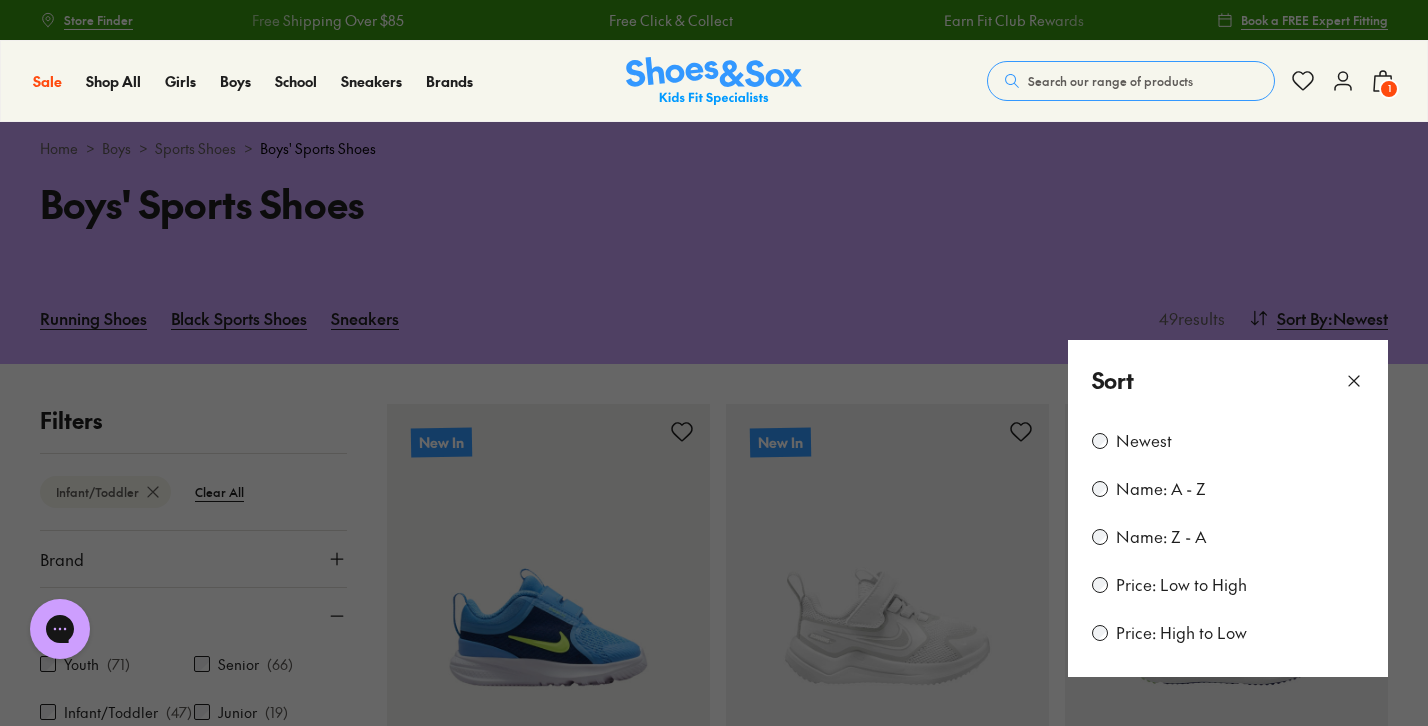 click on "Price: Low to High" at bounding box center (1228, 585) 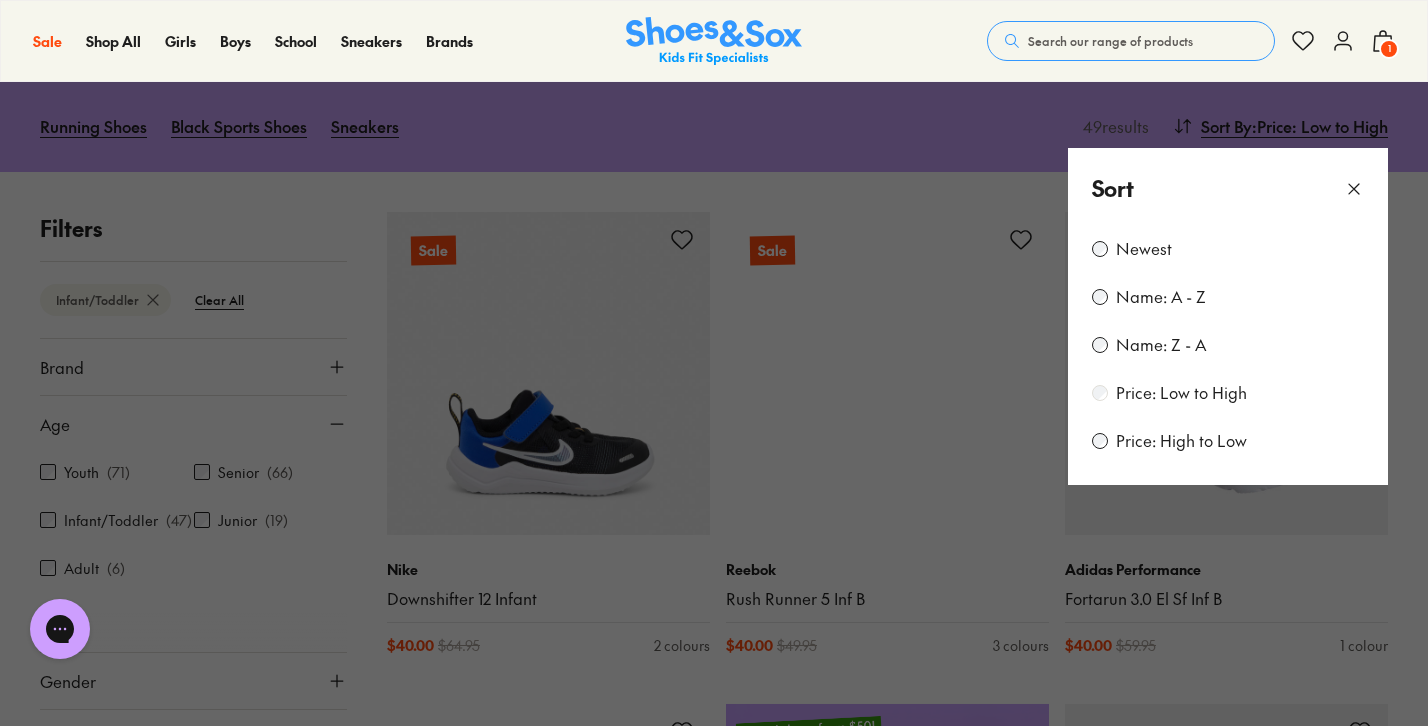 scroll, scrollTop: 233, scrollLeft: 0, axis: vertical 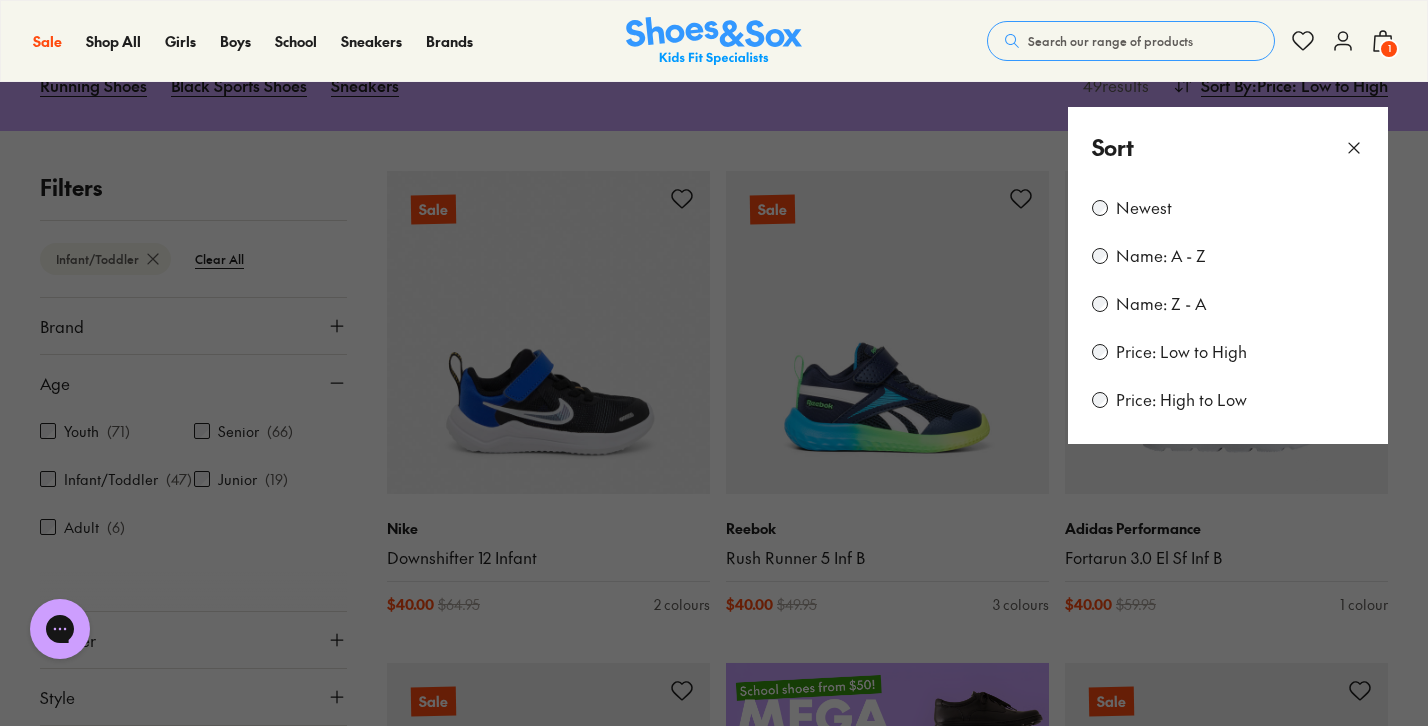 click at bounding box center (714, 363) 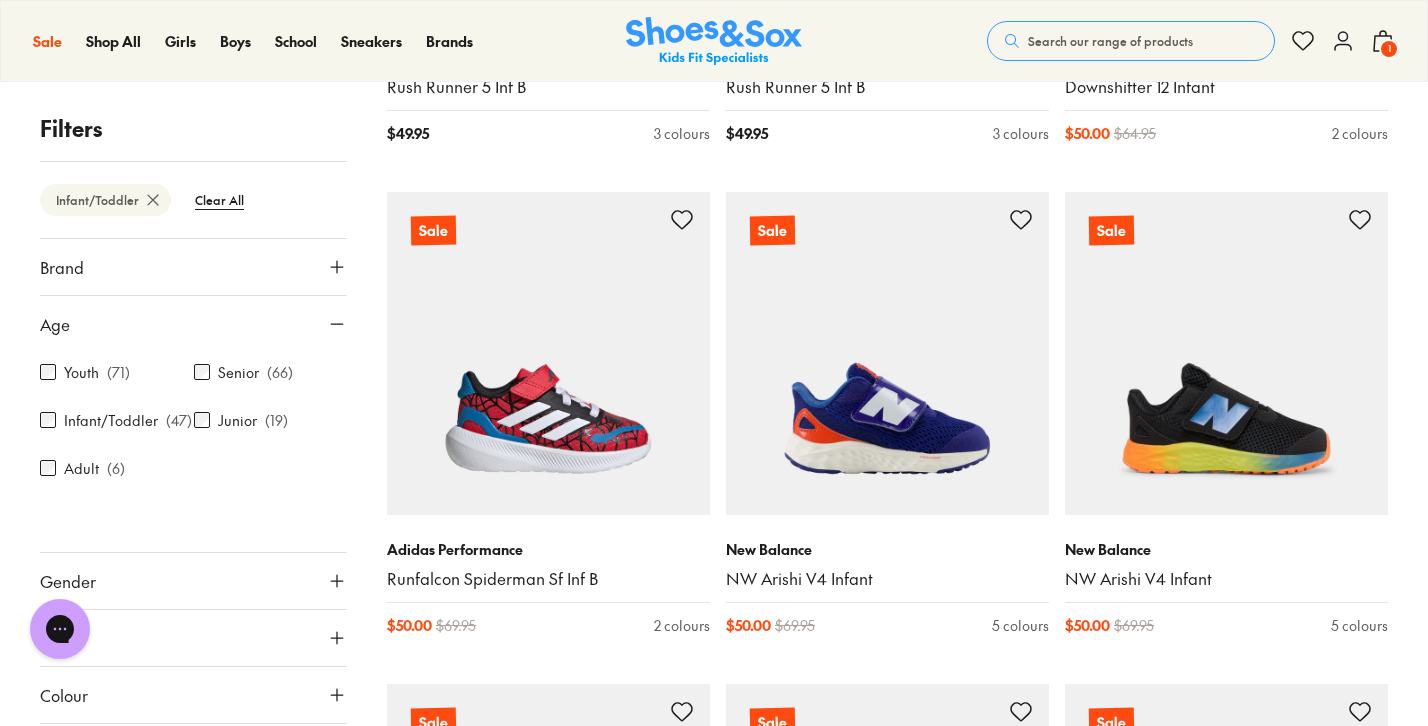 scroll, scrollTop: 0, scrollLeft: 0, axis: both 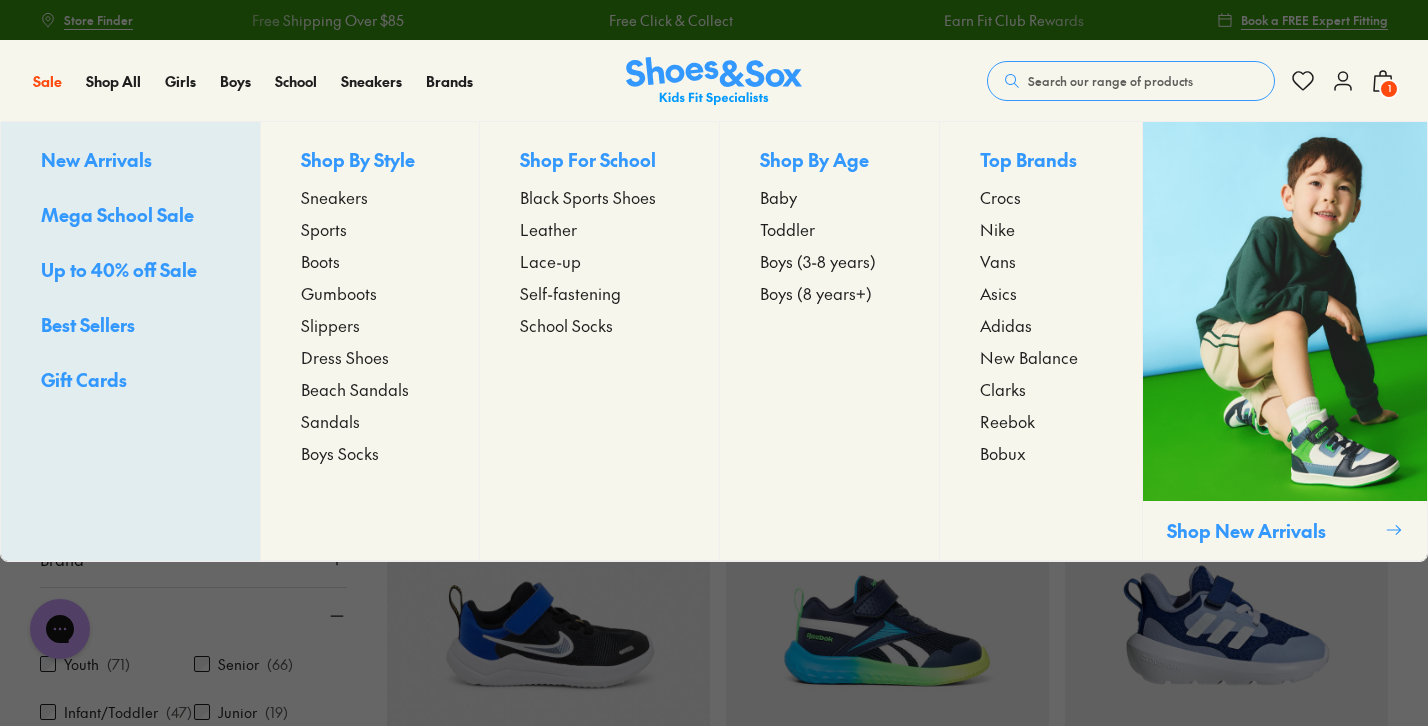 click on "Dress Shoes" at bounding box center [345, 357] 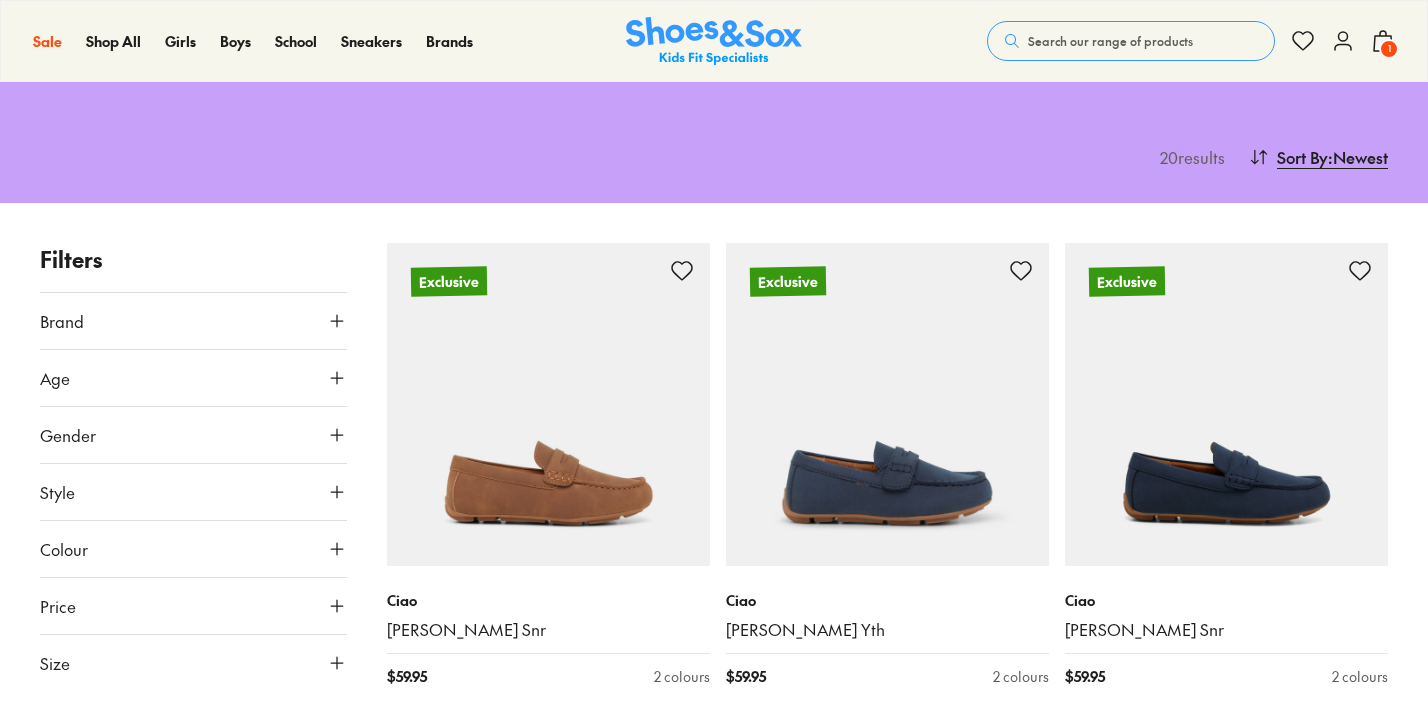 scroll, scrollTop: 161, scrollLeft: 0, axis: vertical 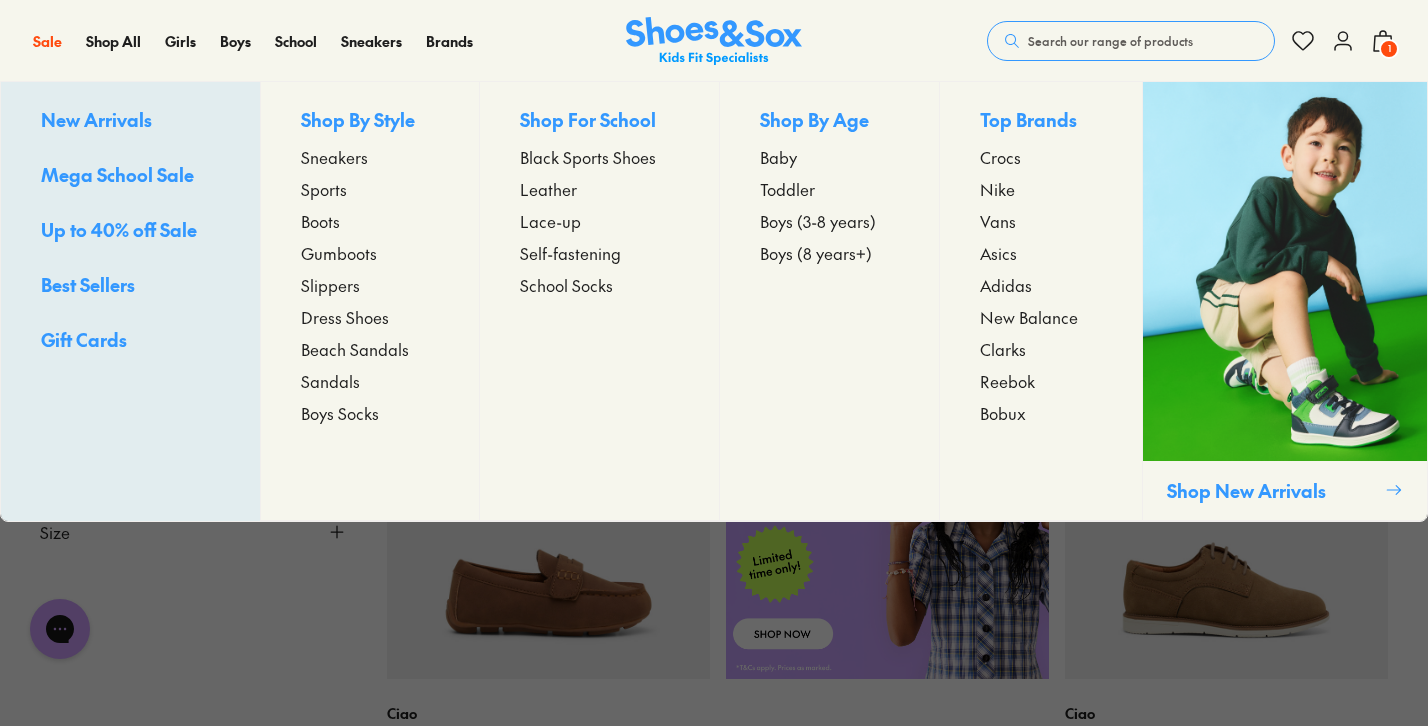 click on "Sneakers" at bounding box center [334, 157] 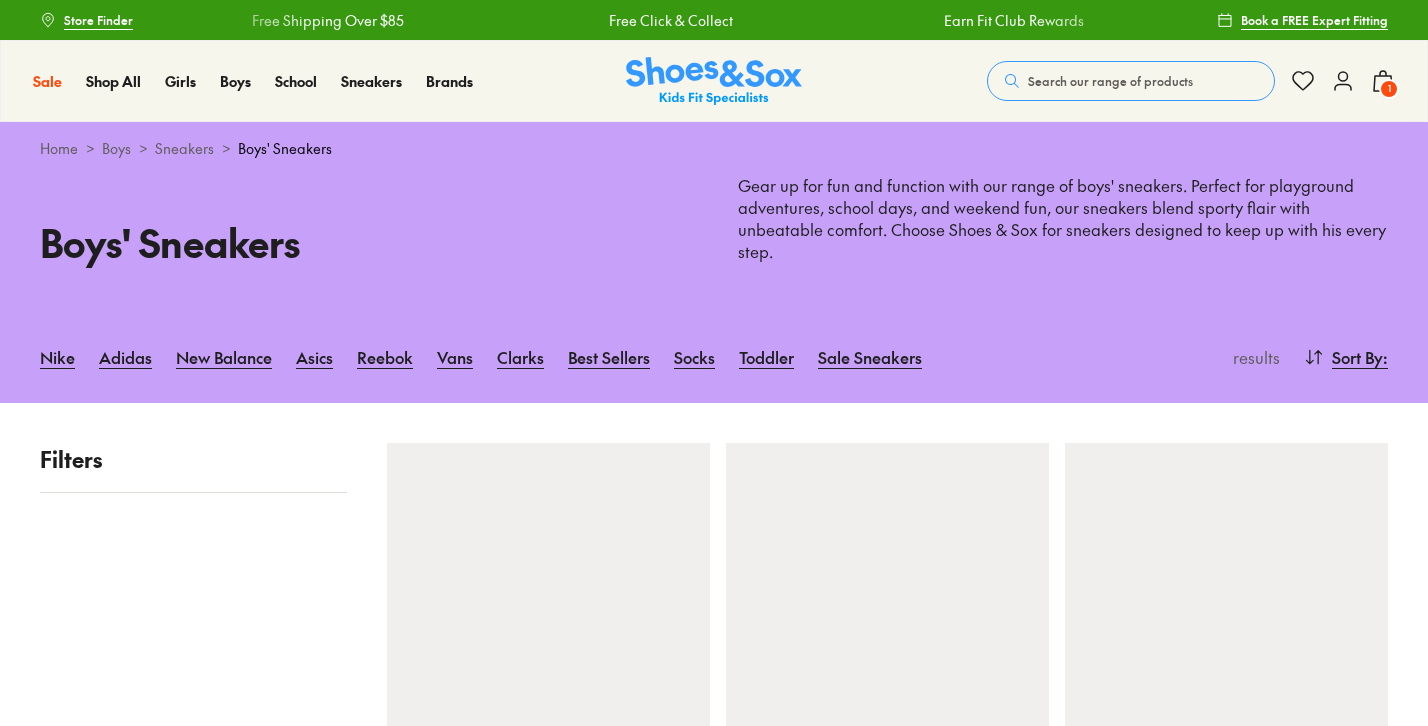 scroll, scrollTop: 0, scrollLeft: 0, axis: both 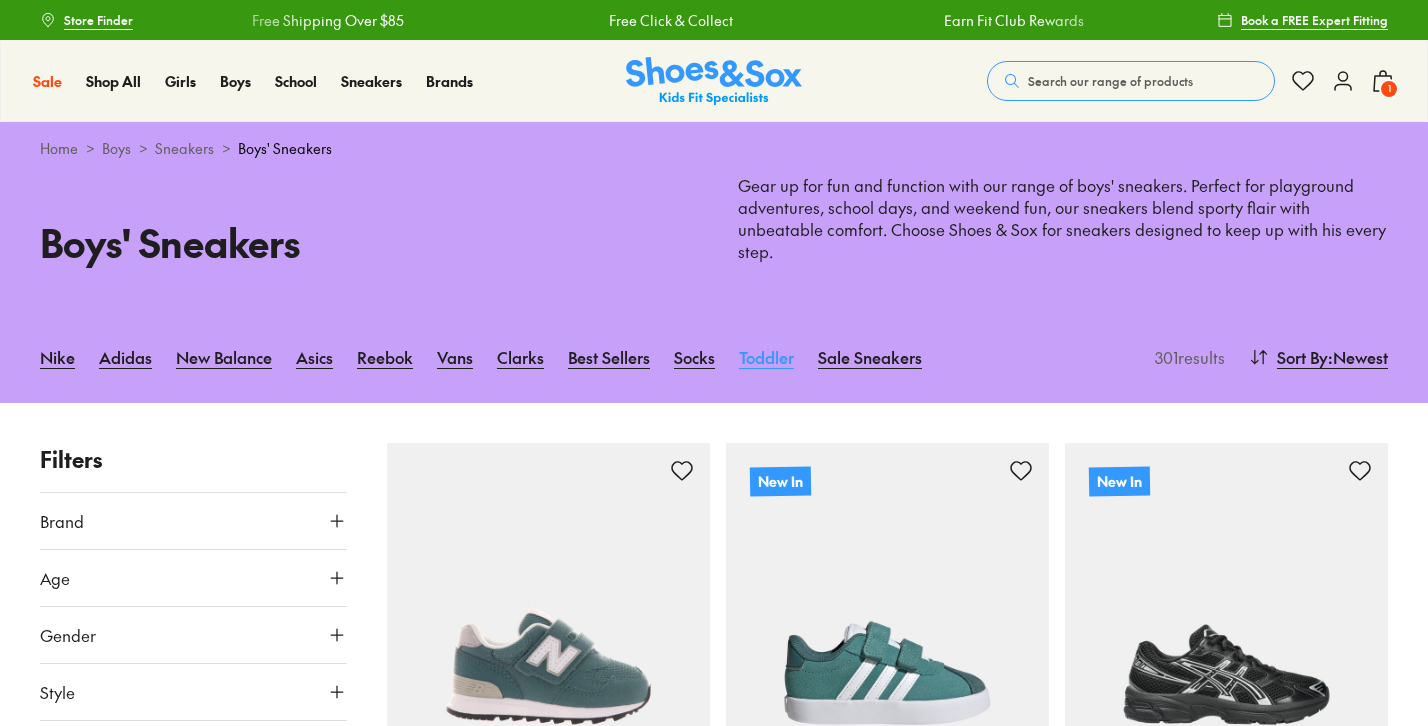 click on "Toddler" at bounding box center (766, 357) 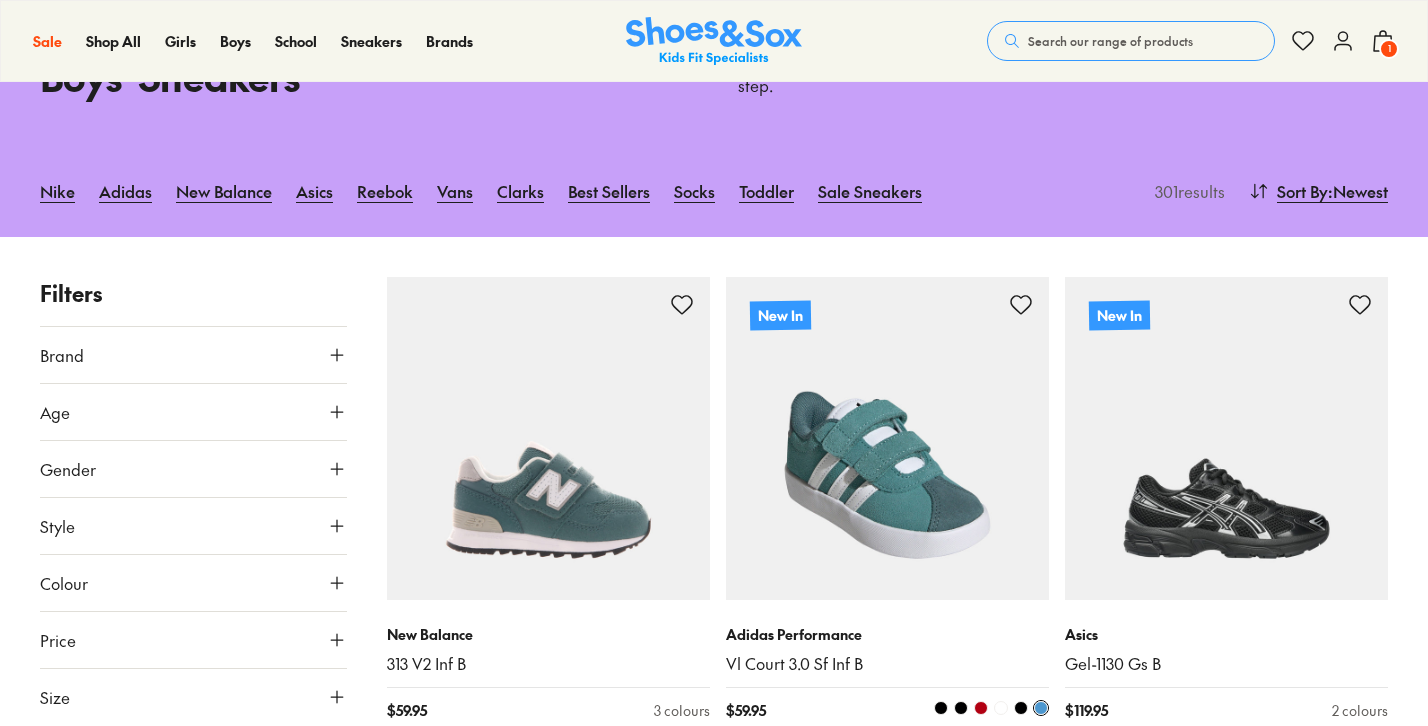 scroll, scrollTop: 253, scrollLeft: 0, axis: vertical 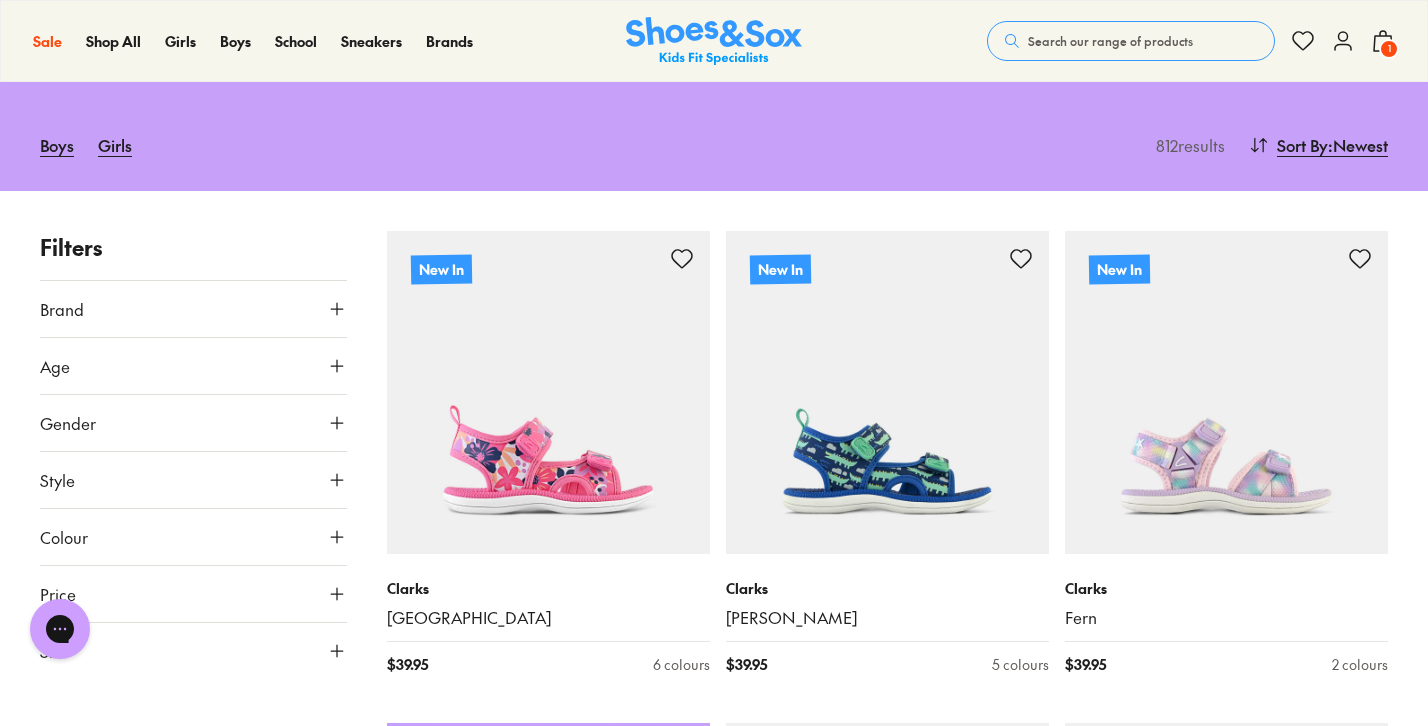 click 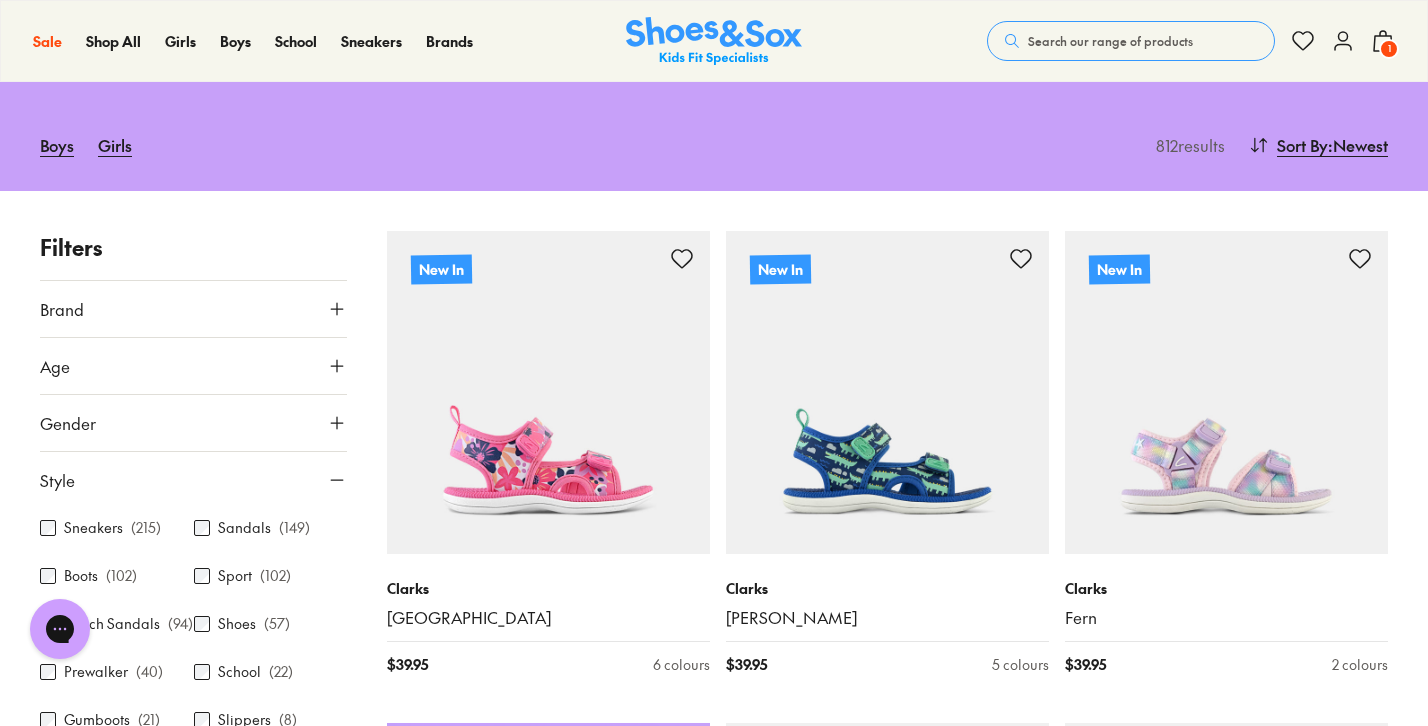 scroll, scrollTop: 162, scrollLeft: 0, axis: vertical 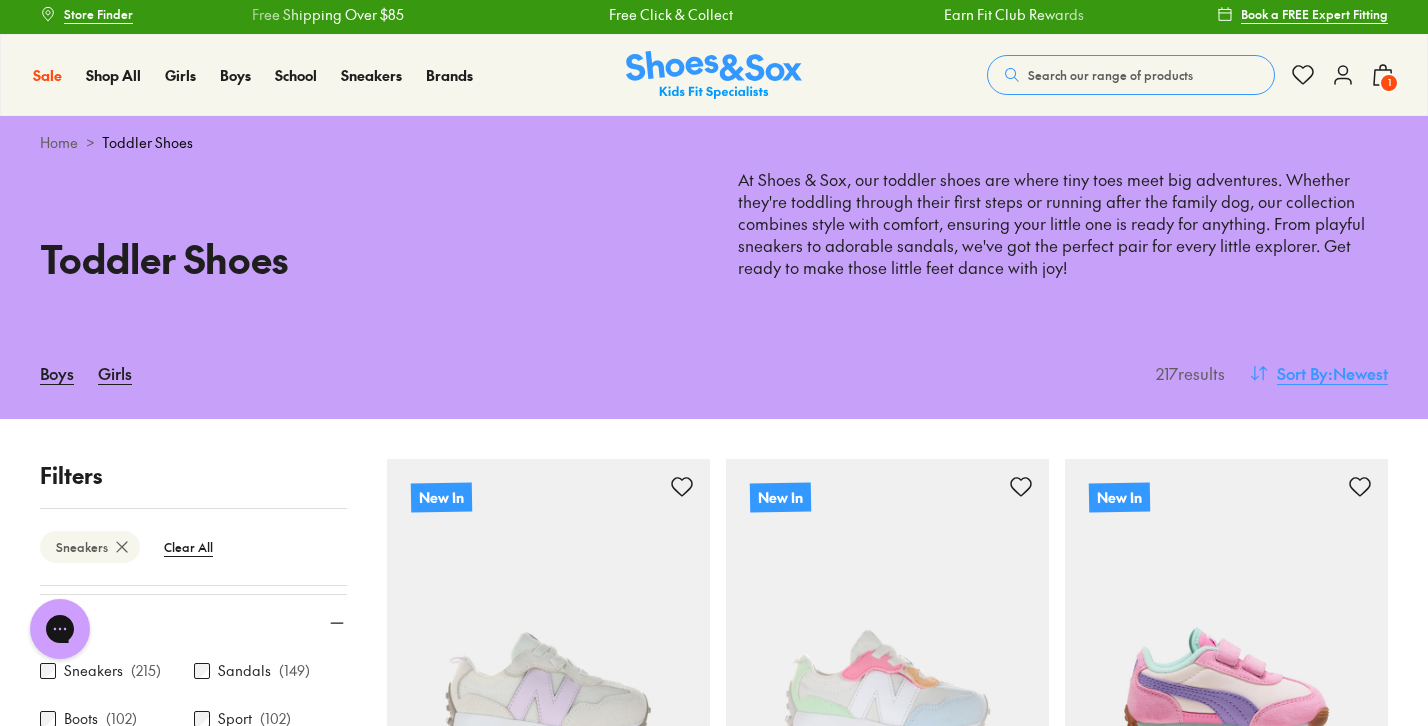 click on "Sort By" at bounding box center (1302, 373) 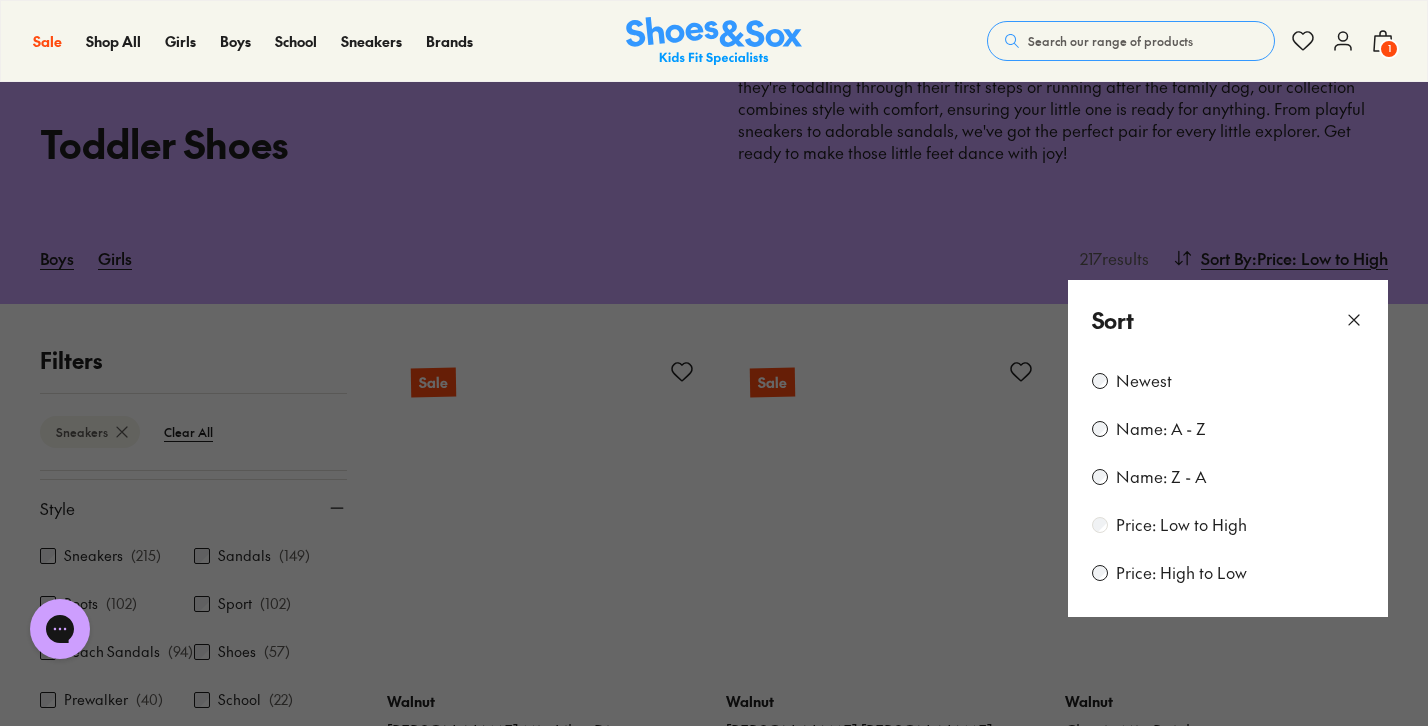 scroll, scrollTop: 317, scrollLeft: 0, axis: vertical 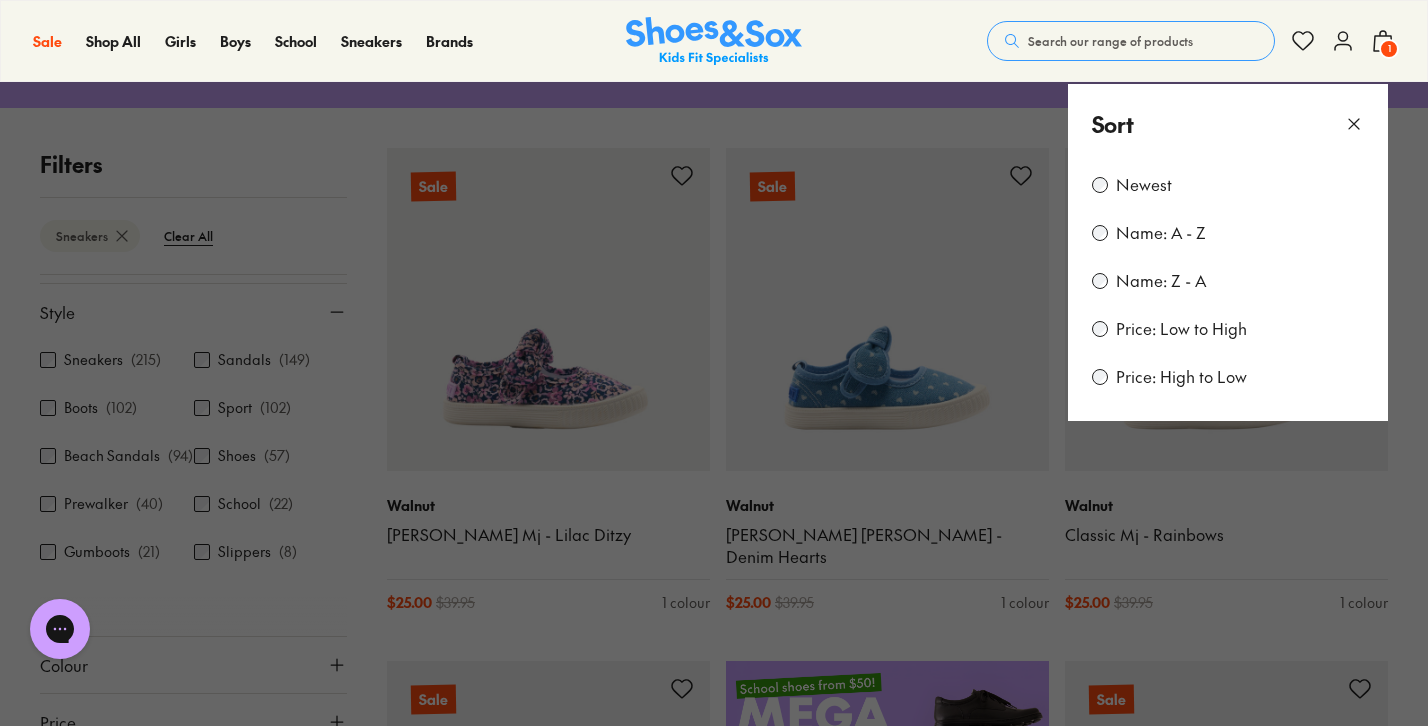 click 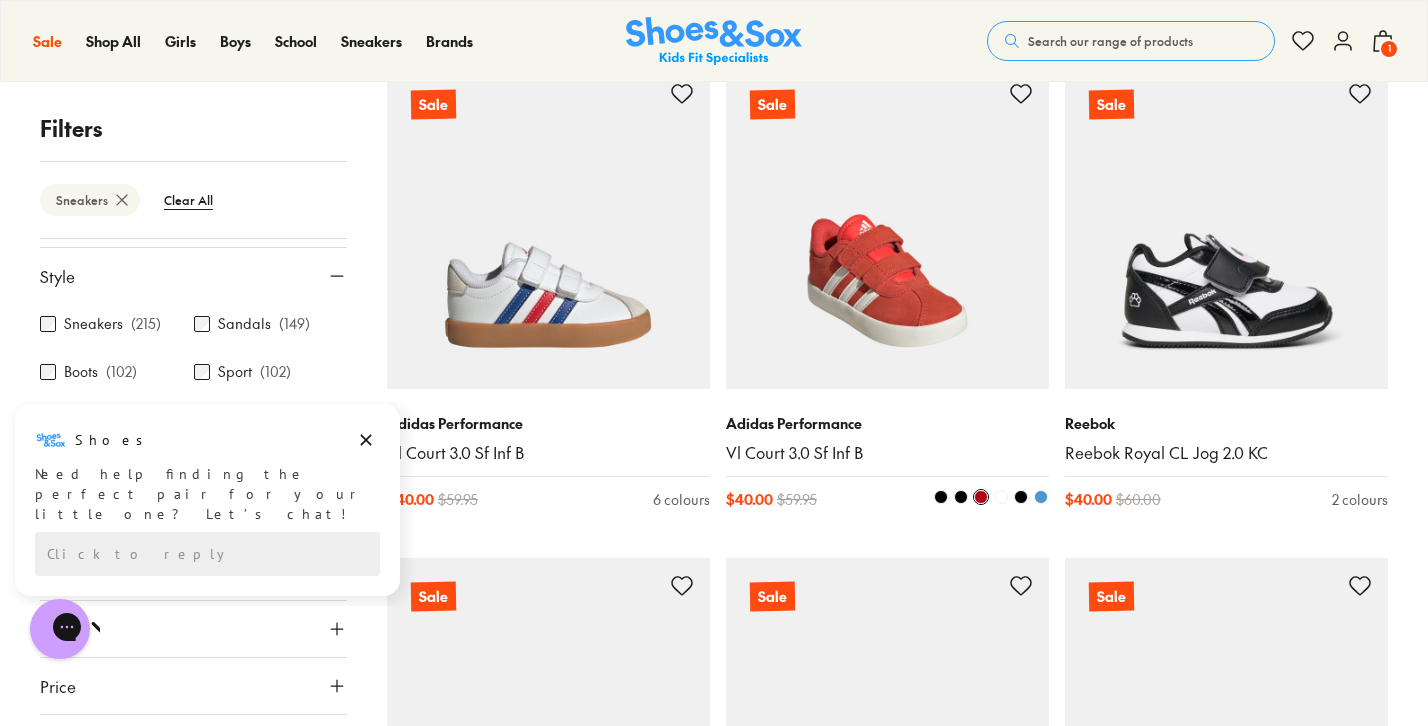 scroll, scrollTop: 2882, scrollLeft: 0, axis: vertical 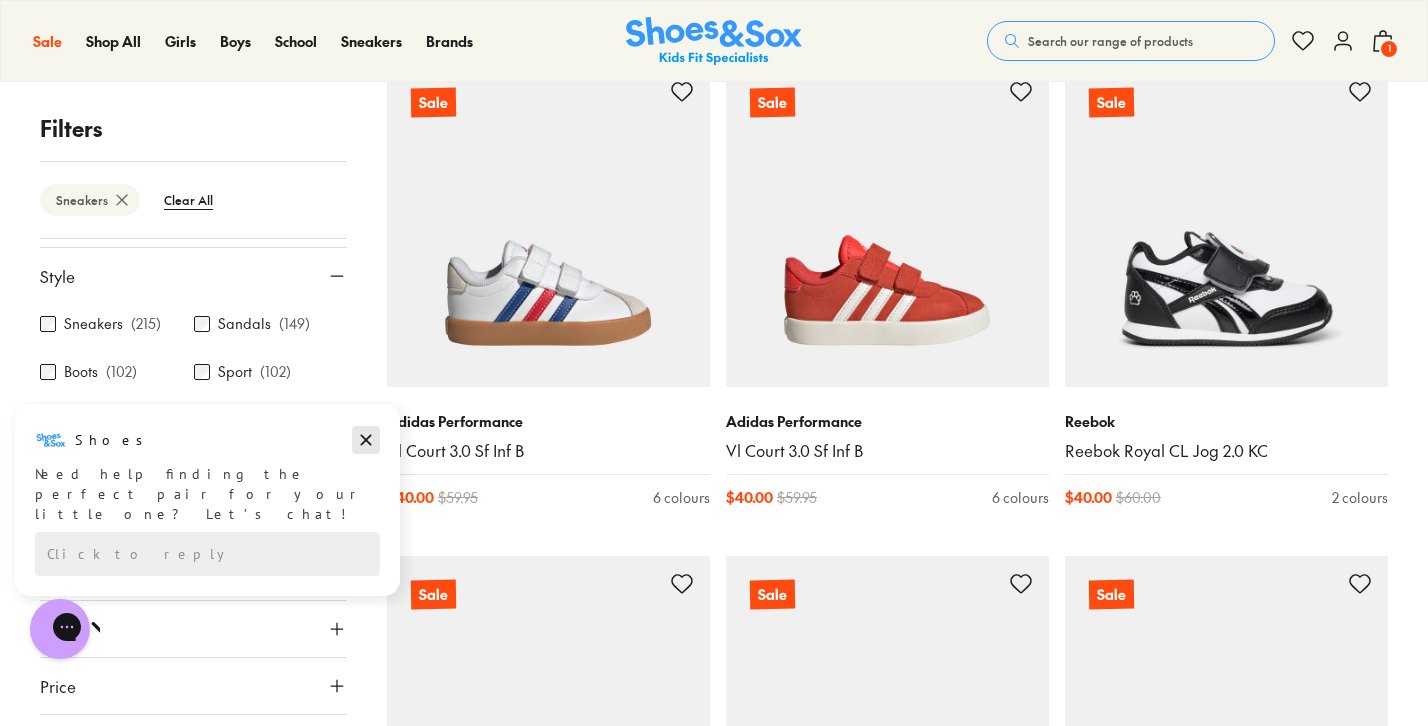 click 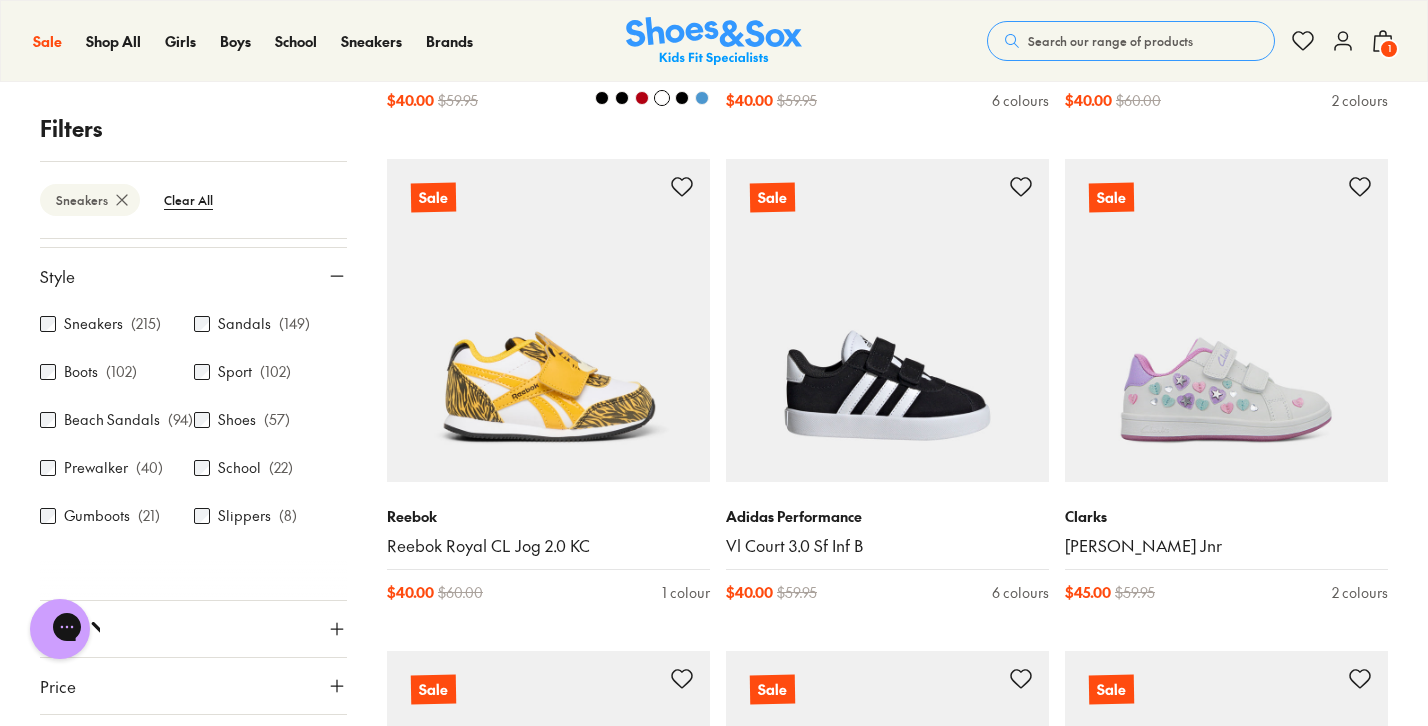 scroll, scrollTop: 3278, scrollLeft: 0, axis: vertical 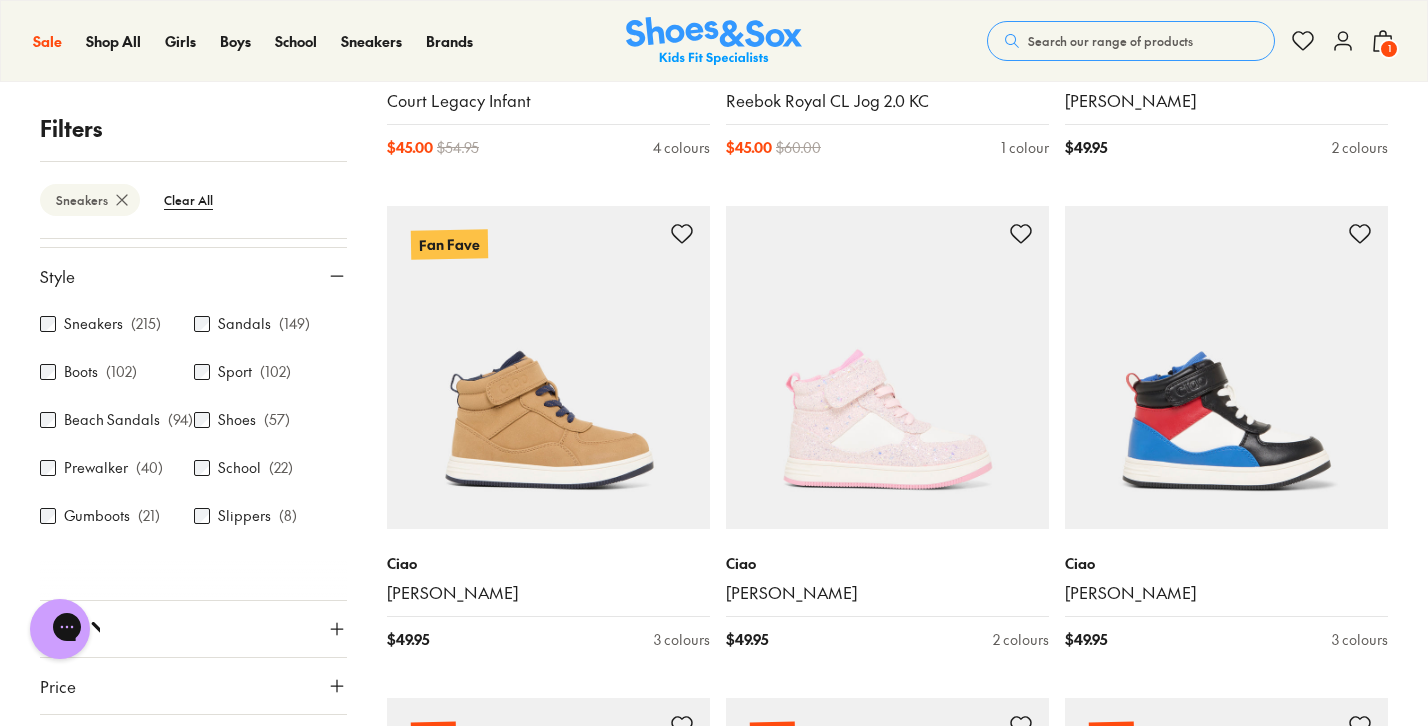 click at bounding box center [887, 859] 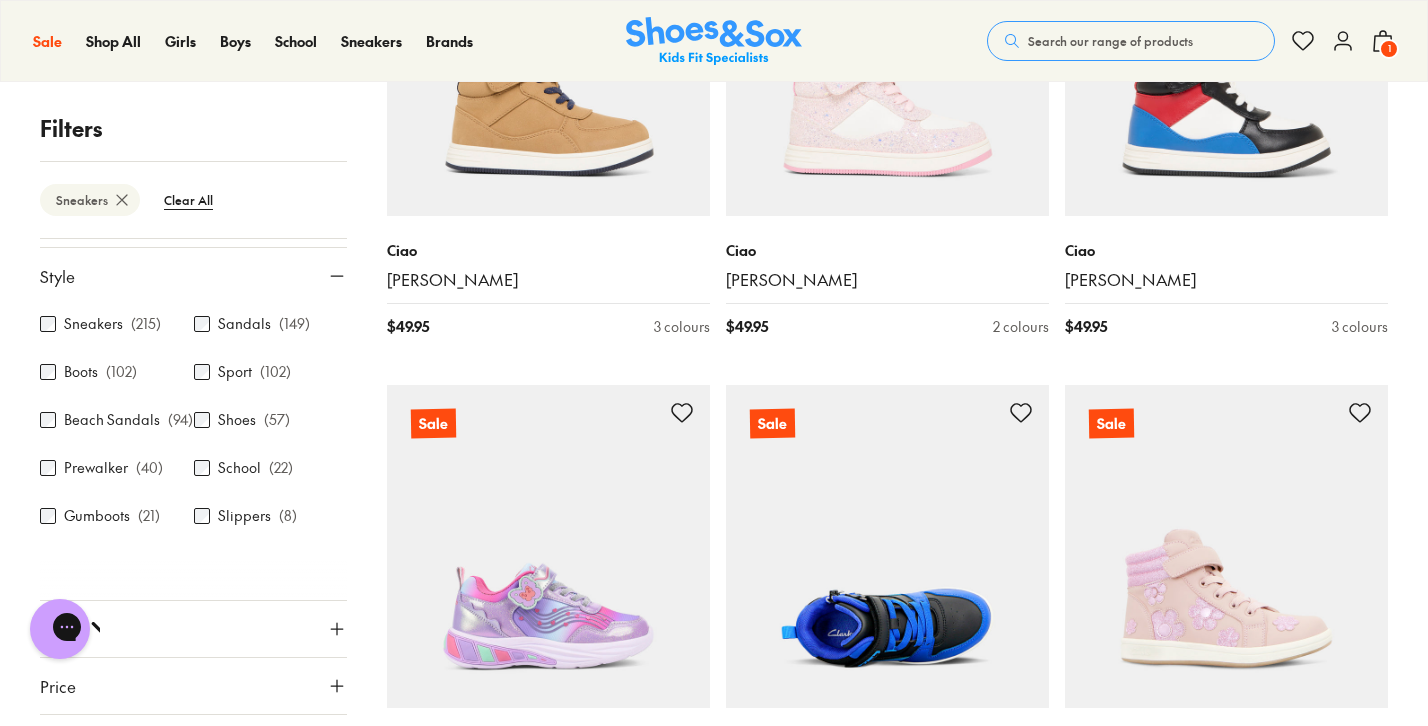 type on "***" 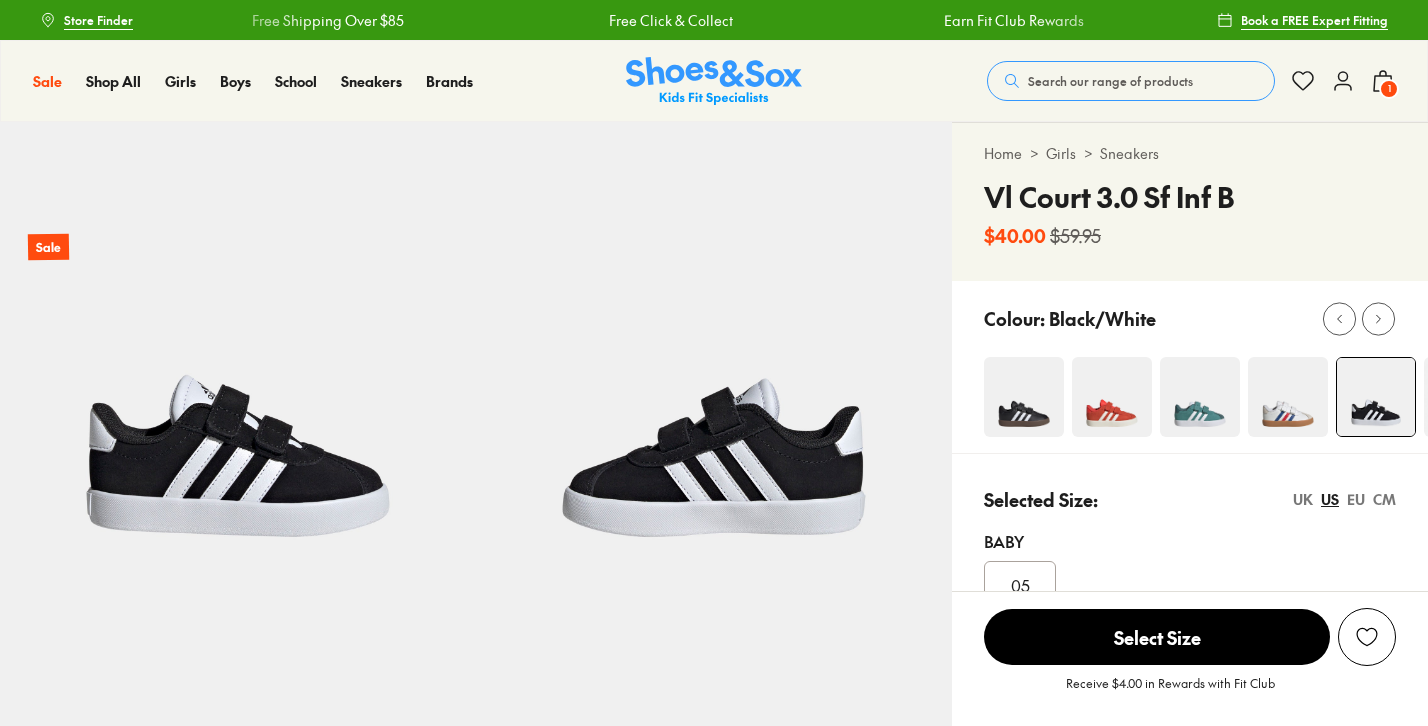 scroll, scrollTop: 0, scrollLeft: 0, axis: both 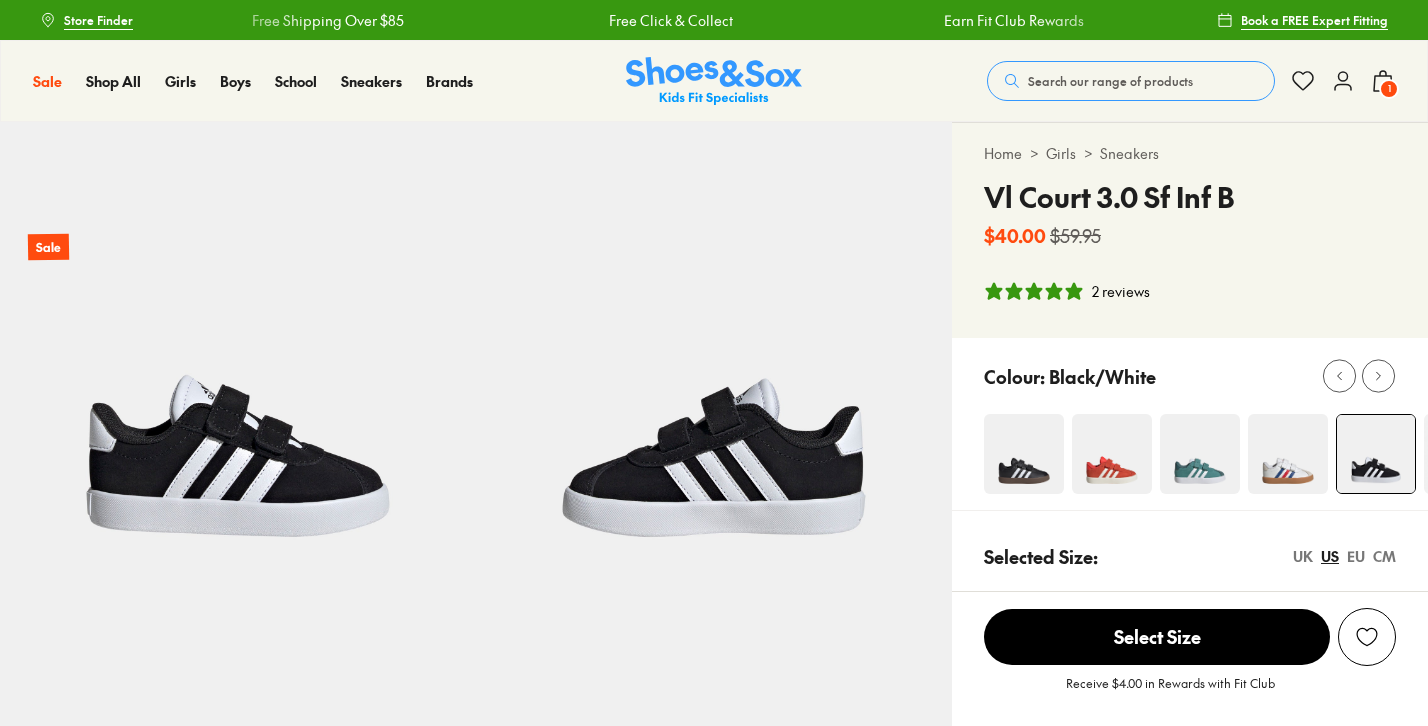 select on "*" 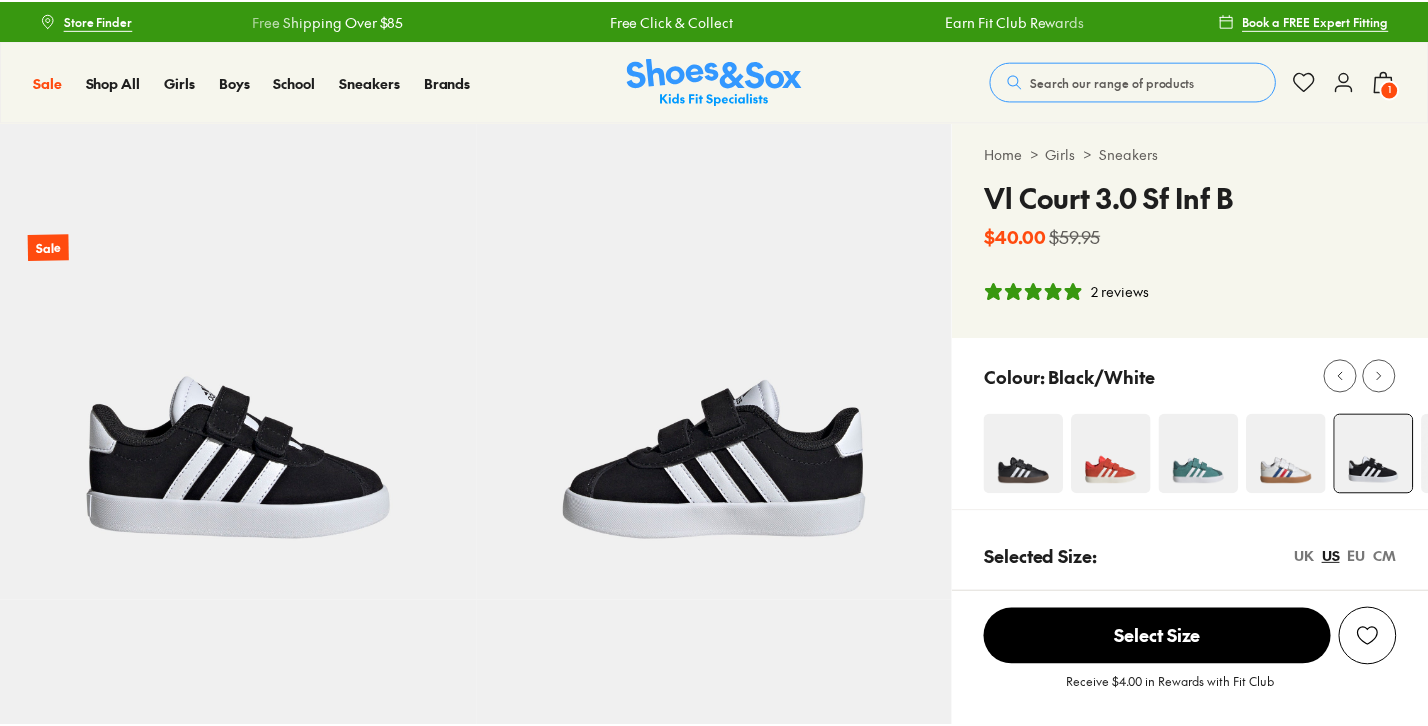 scroll, scrollTop: 51, scrollLeft: 0, axis: vertical 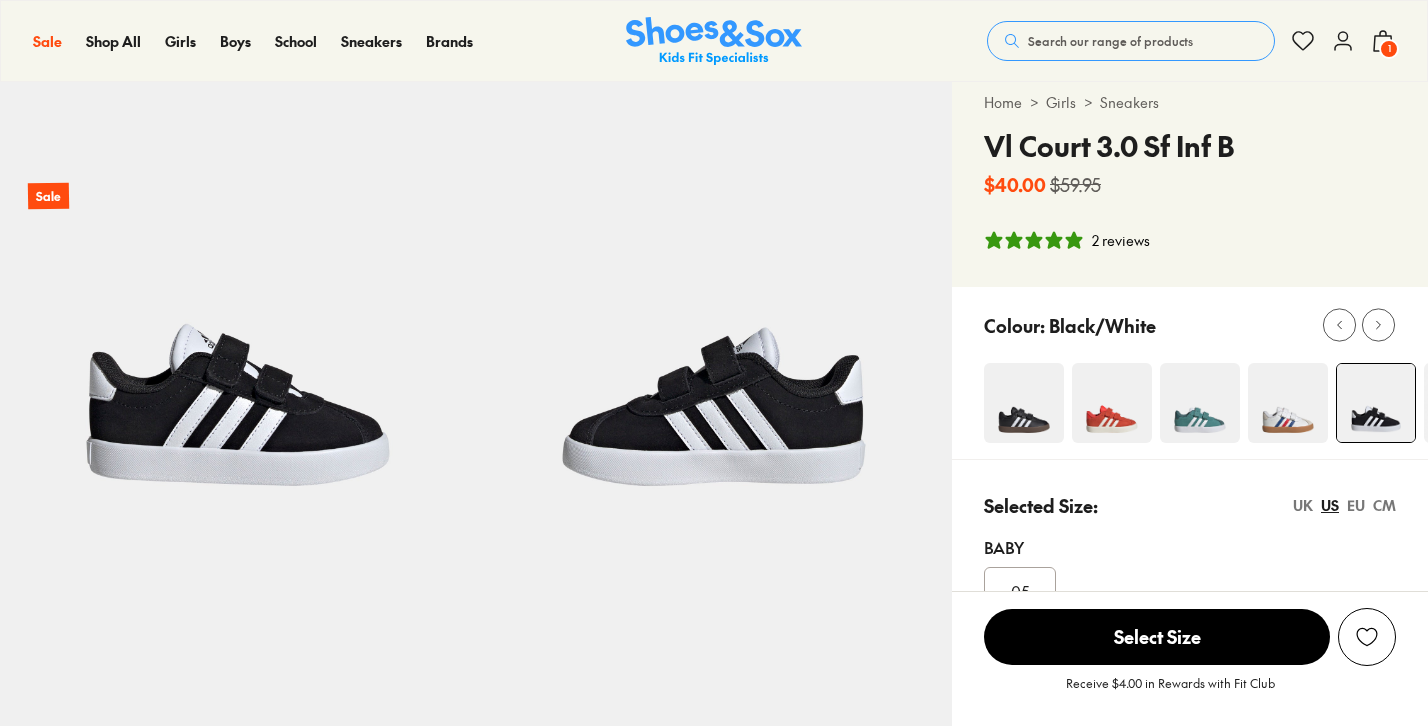 click at bounding box center (1024, 403) 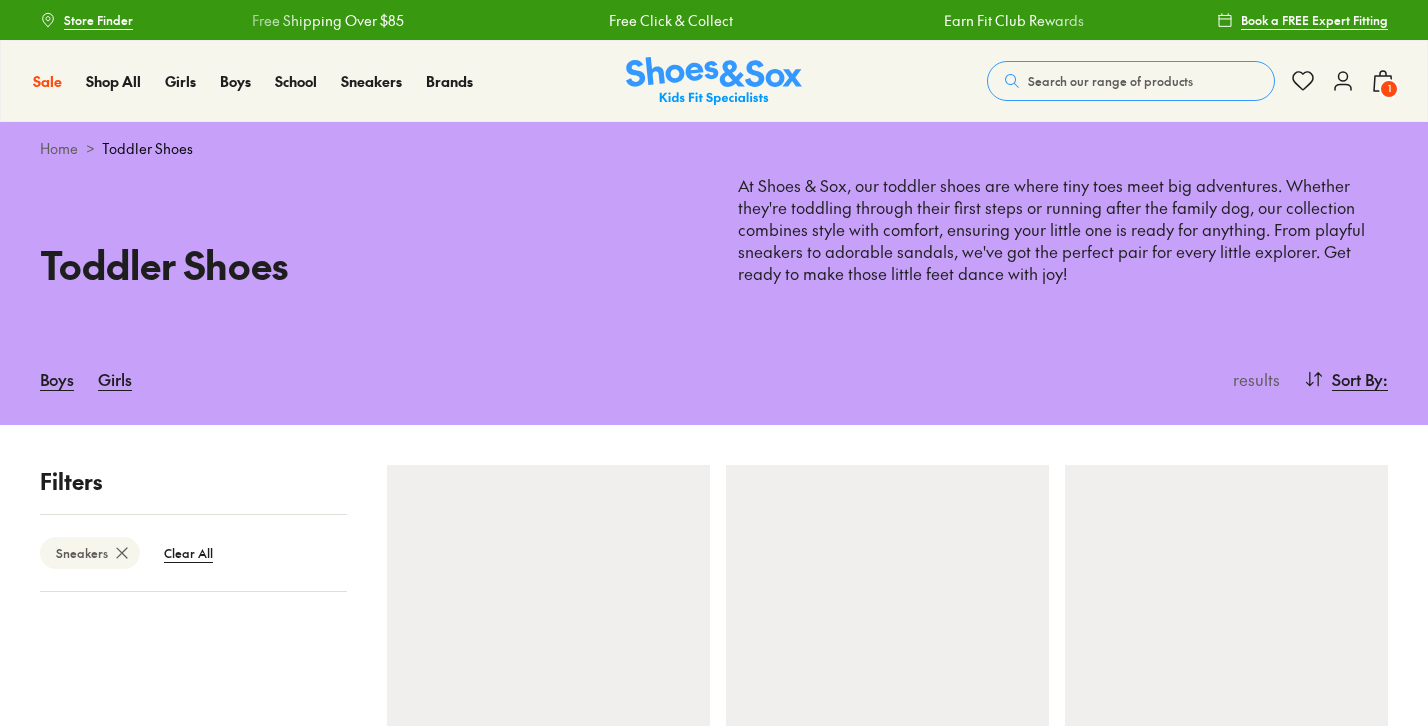 scroll, scrollTop: 0, scrollLeft: 0, axis: both 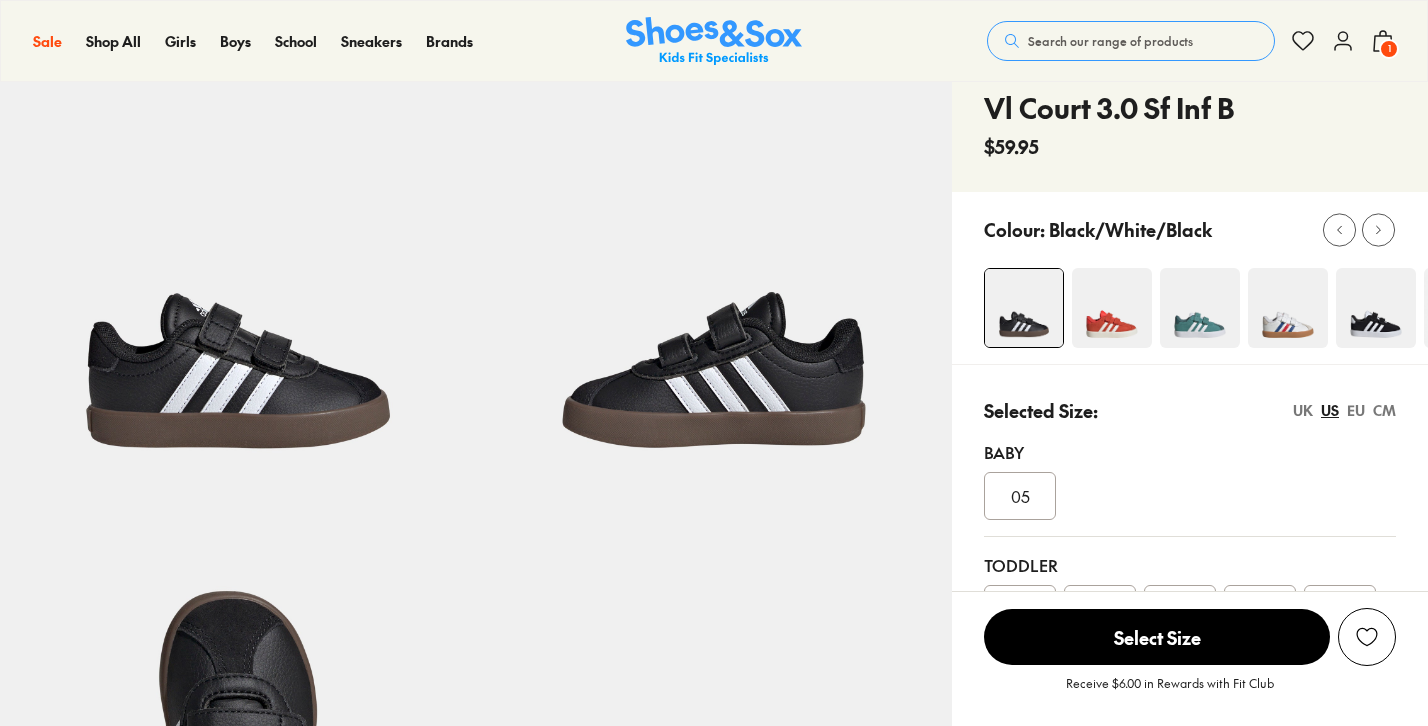 click at bounding box center (1376, 308) 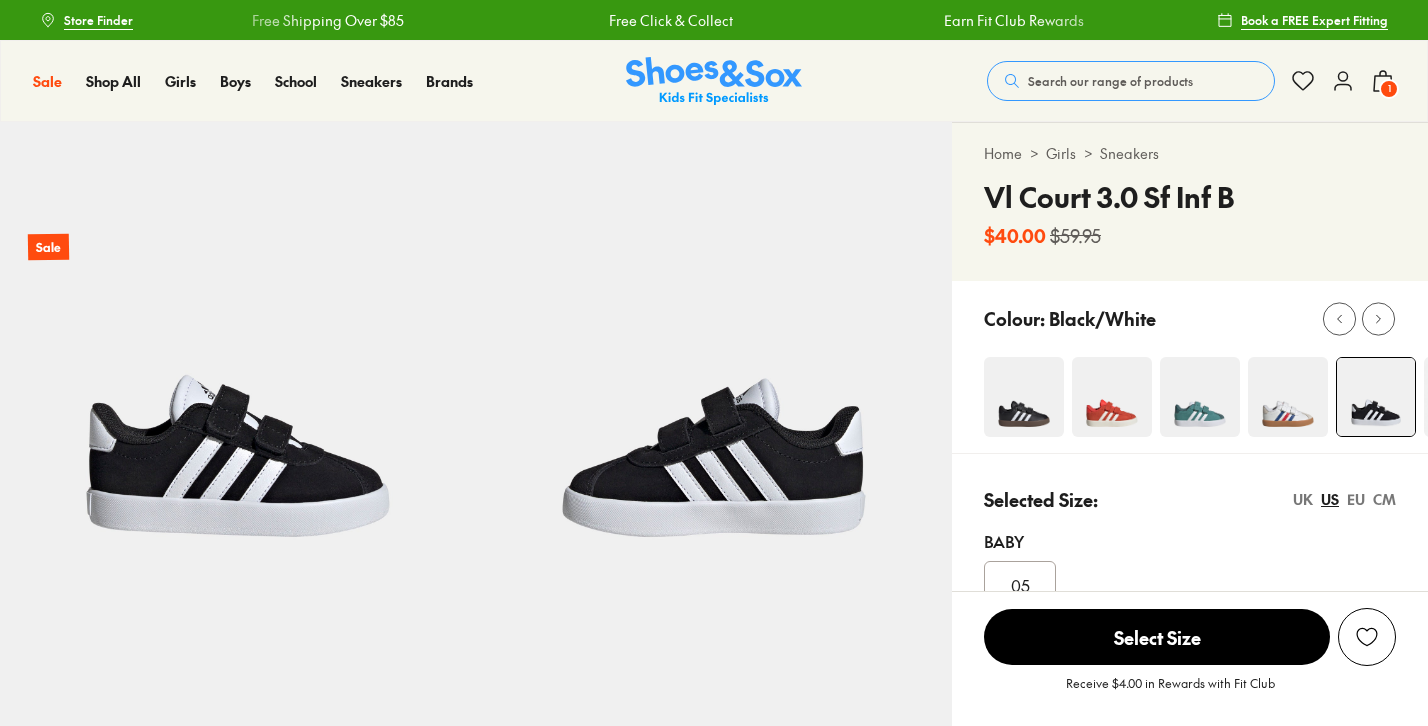 click on "Home
>
Girls
>
Sneakers" at bounding box center (1190, 153) 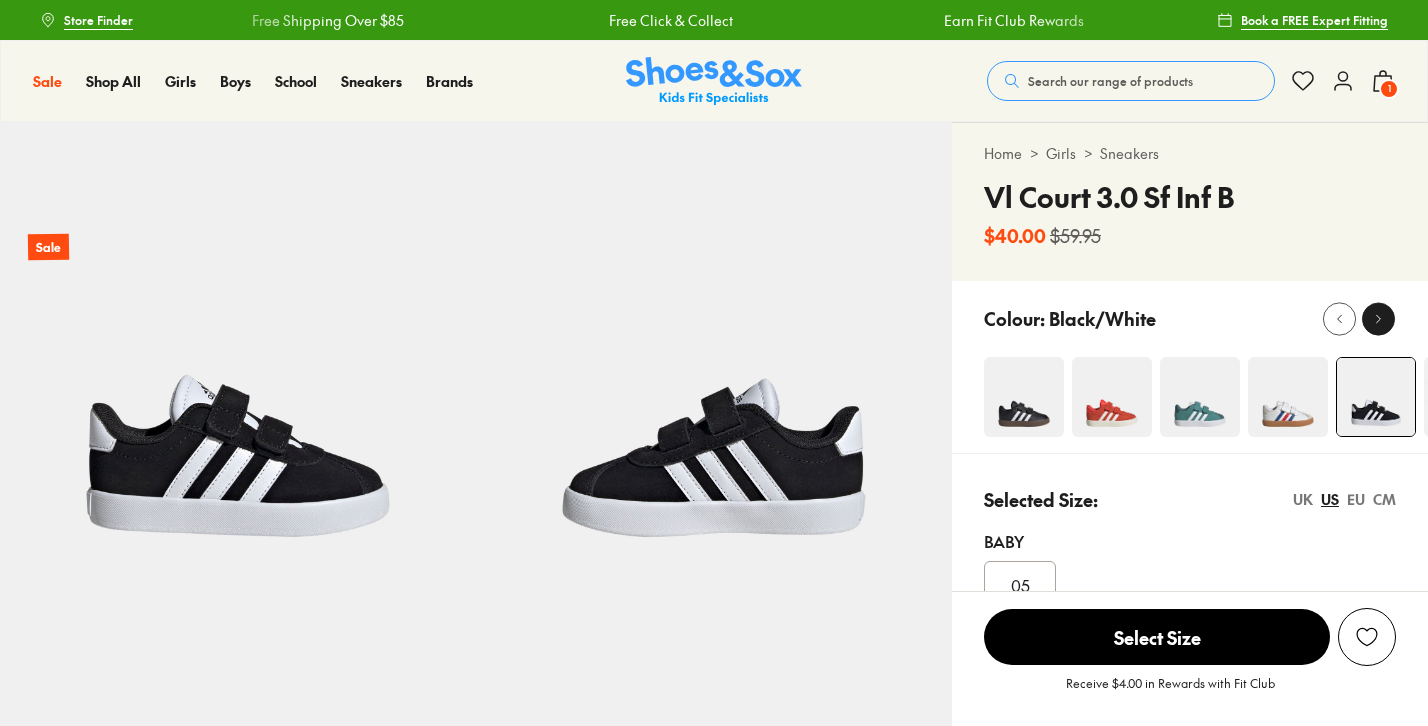 click at bounding box center [1378, 318] 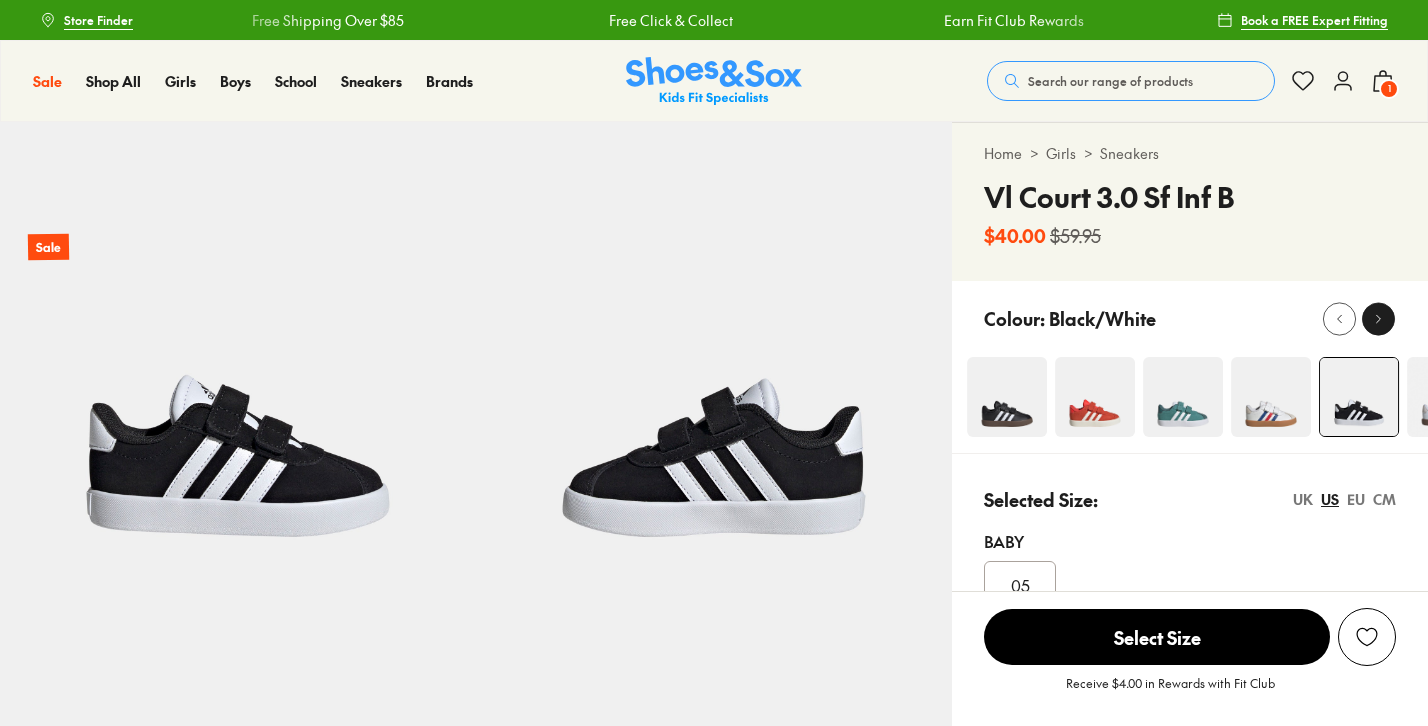 scroll, scrollTop: 0, scrollLeft: 0, axis: both 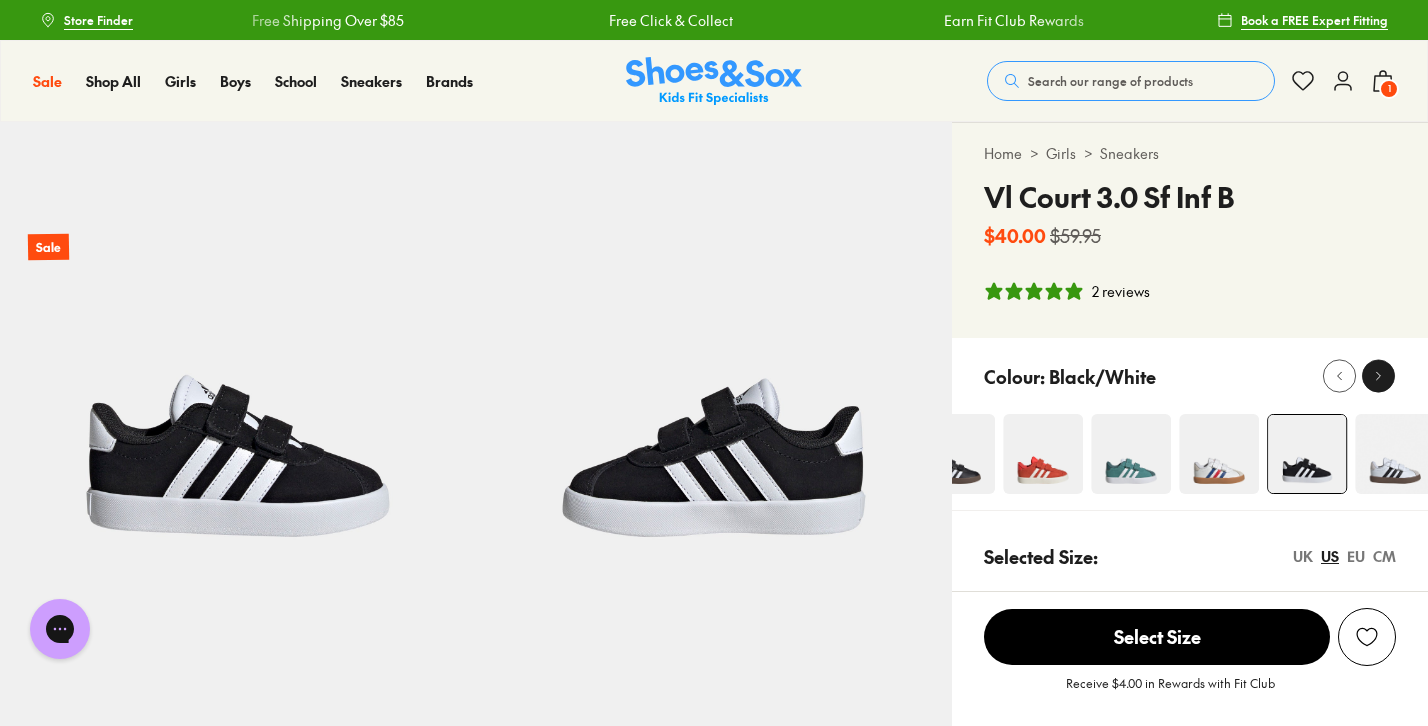 click 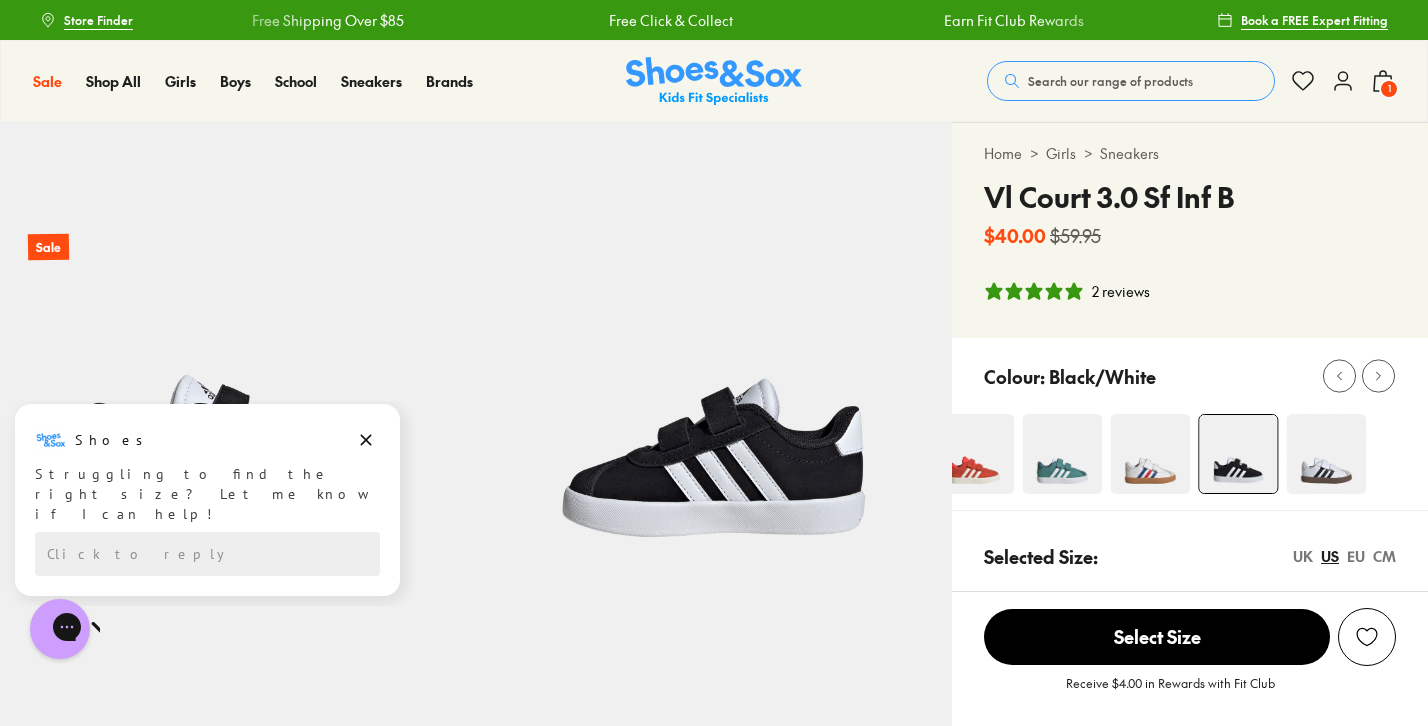 click at bounding box center (1326, 454) 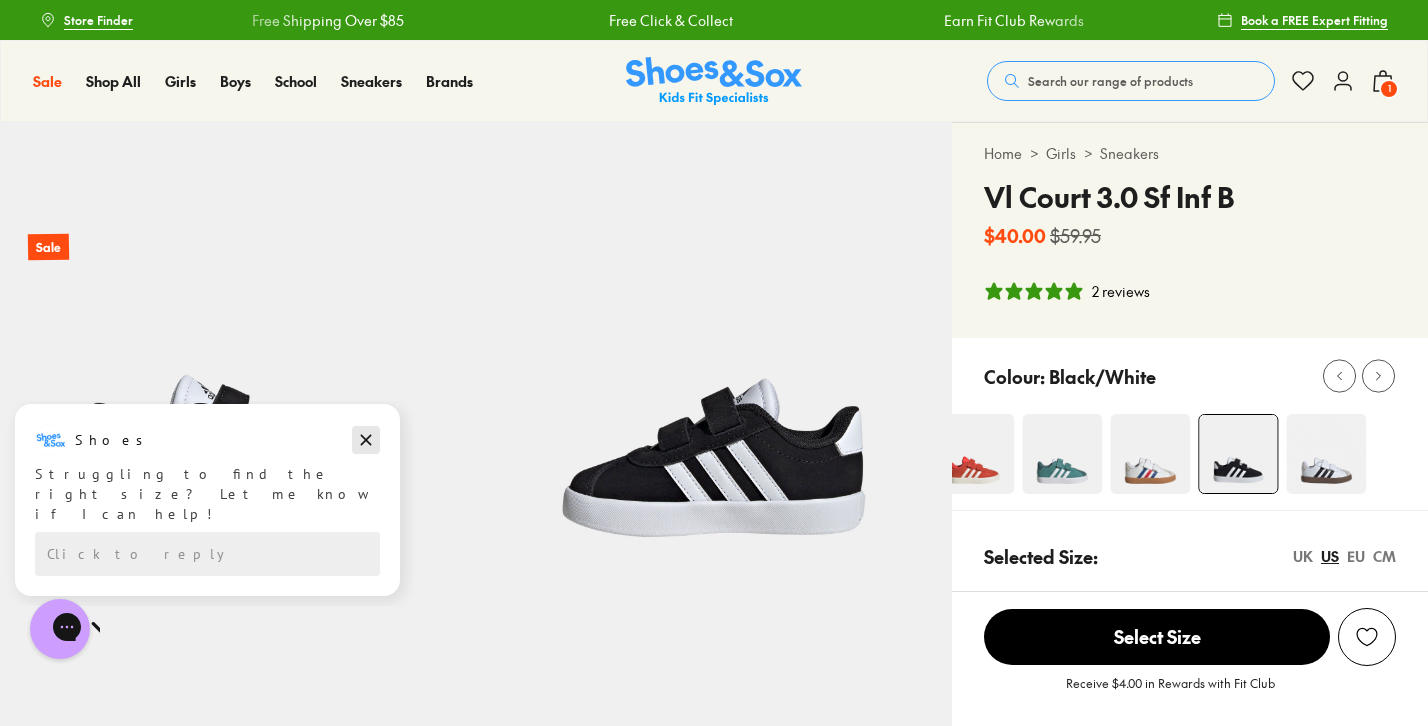 click 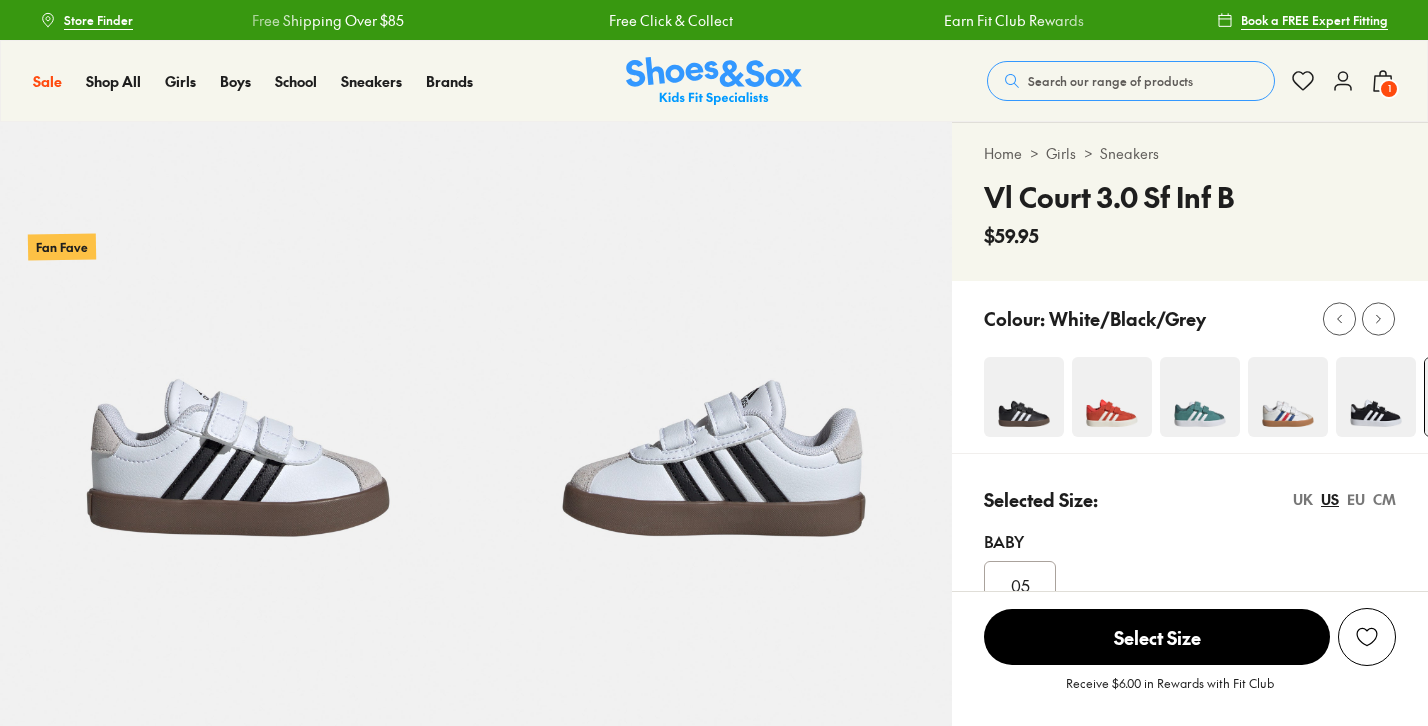 scroll, scrollTop: 0, scrollLeft: 0, axis: both 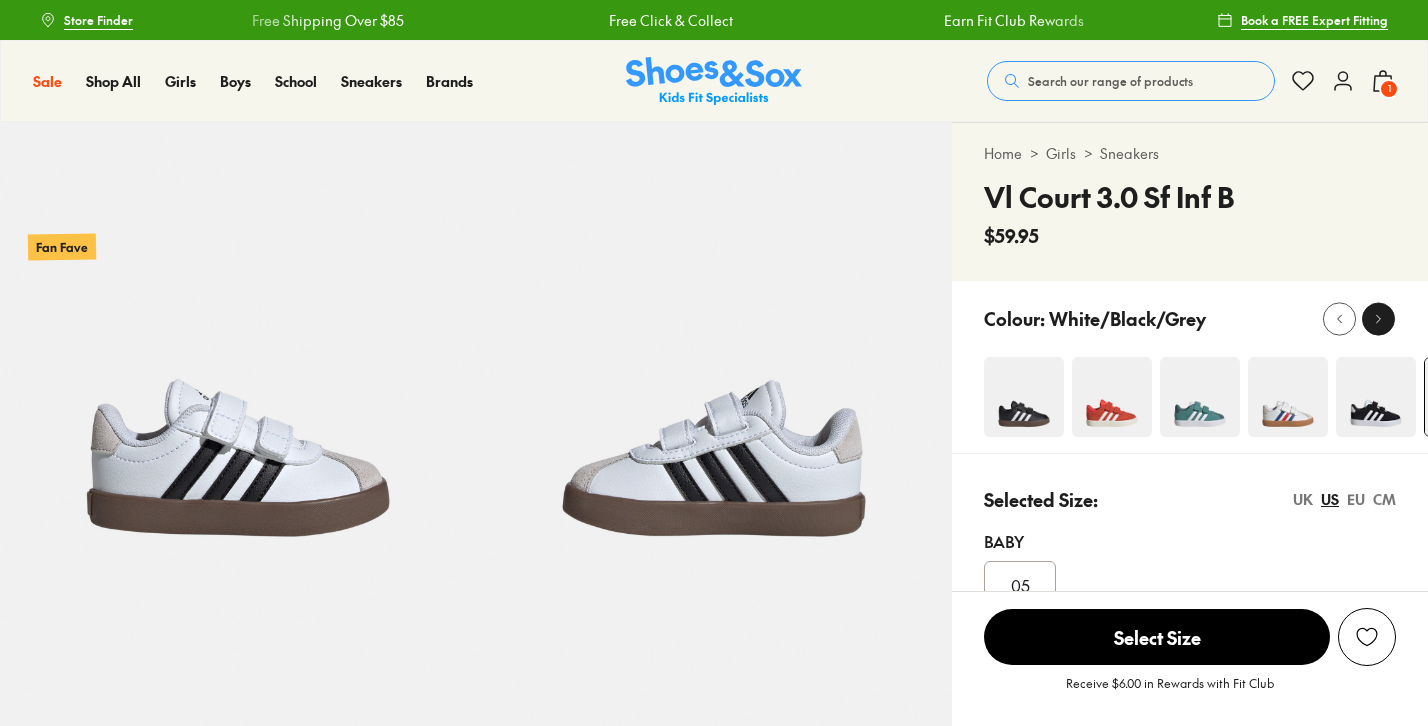 click 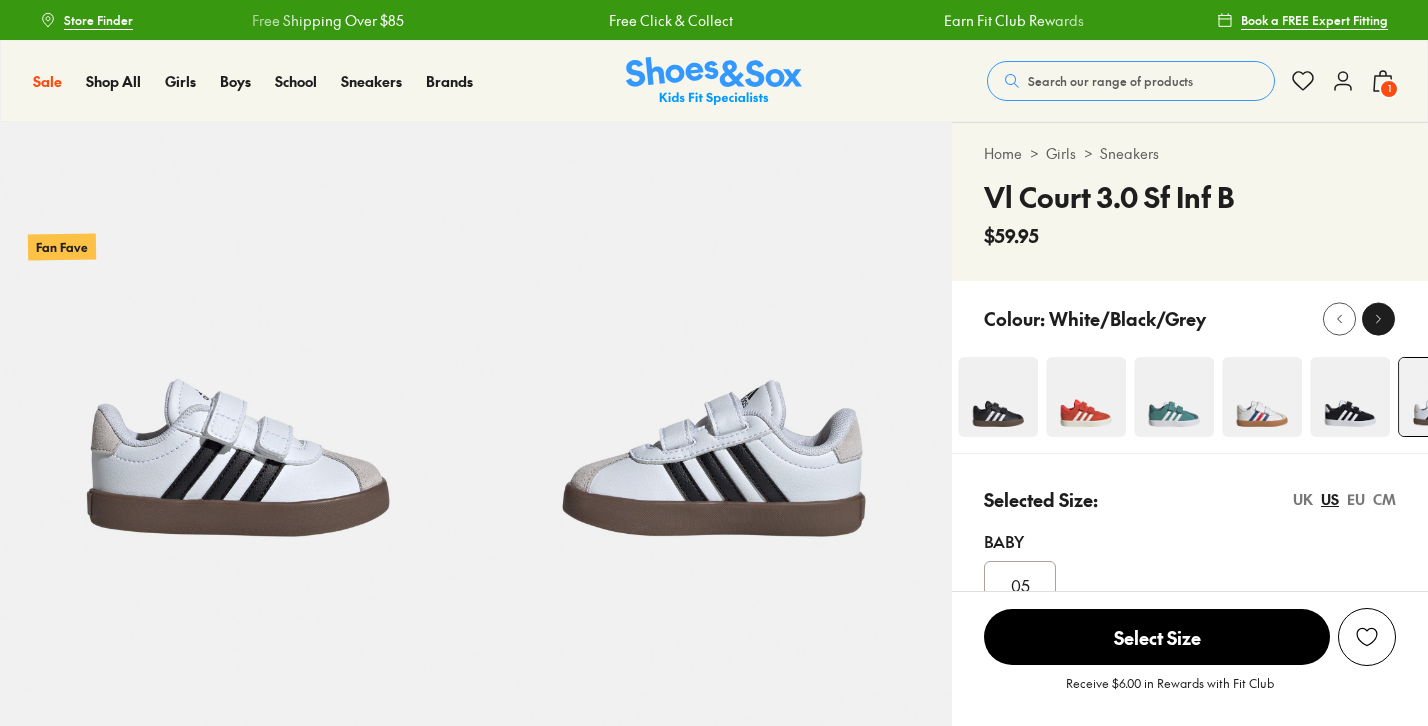 scroll, scrollTop: 0, scrollLeft: 0, axis: both 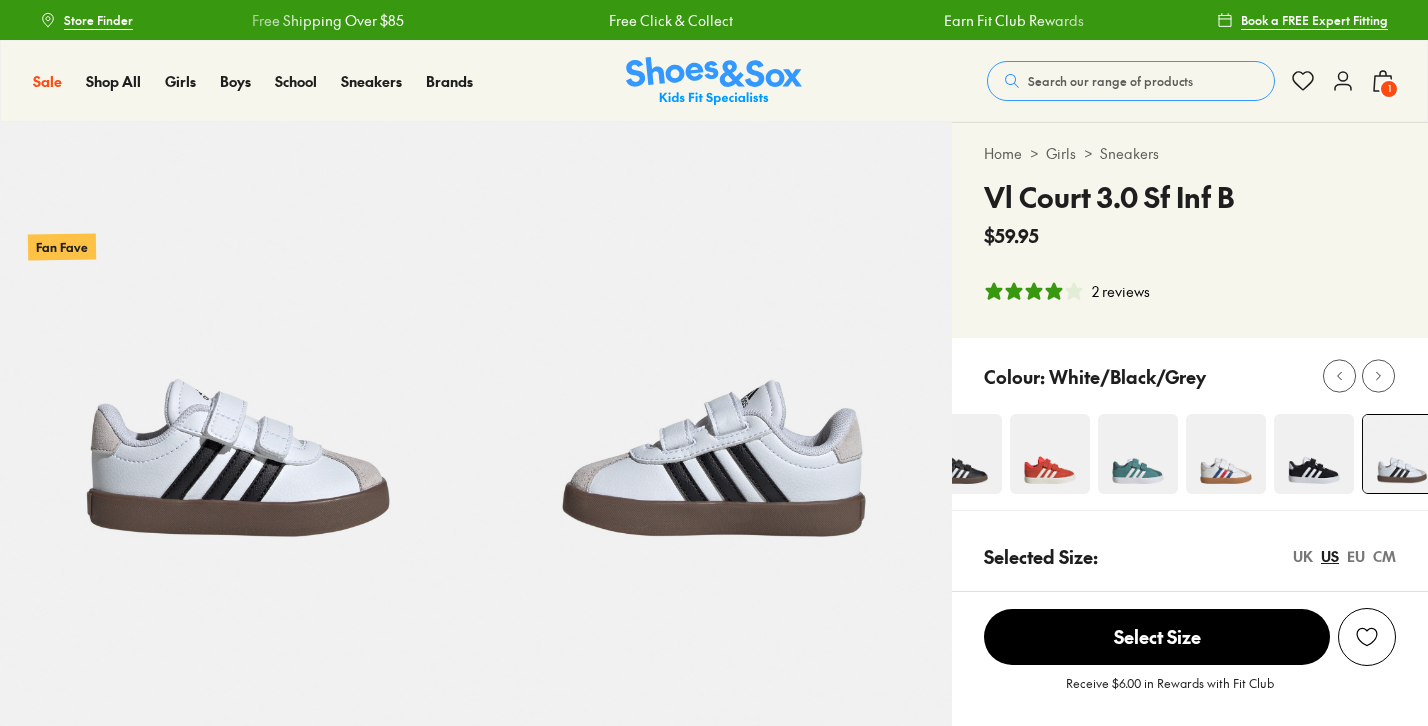 select on "*" 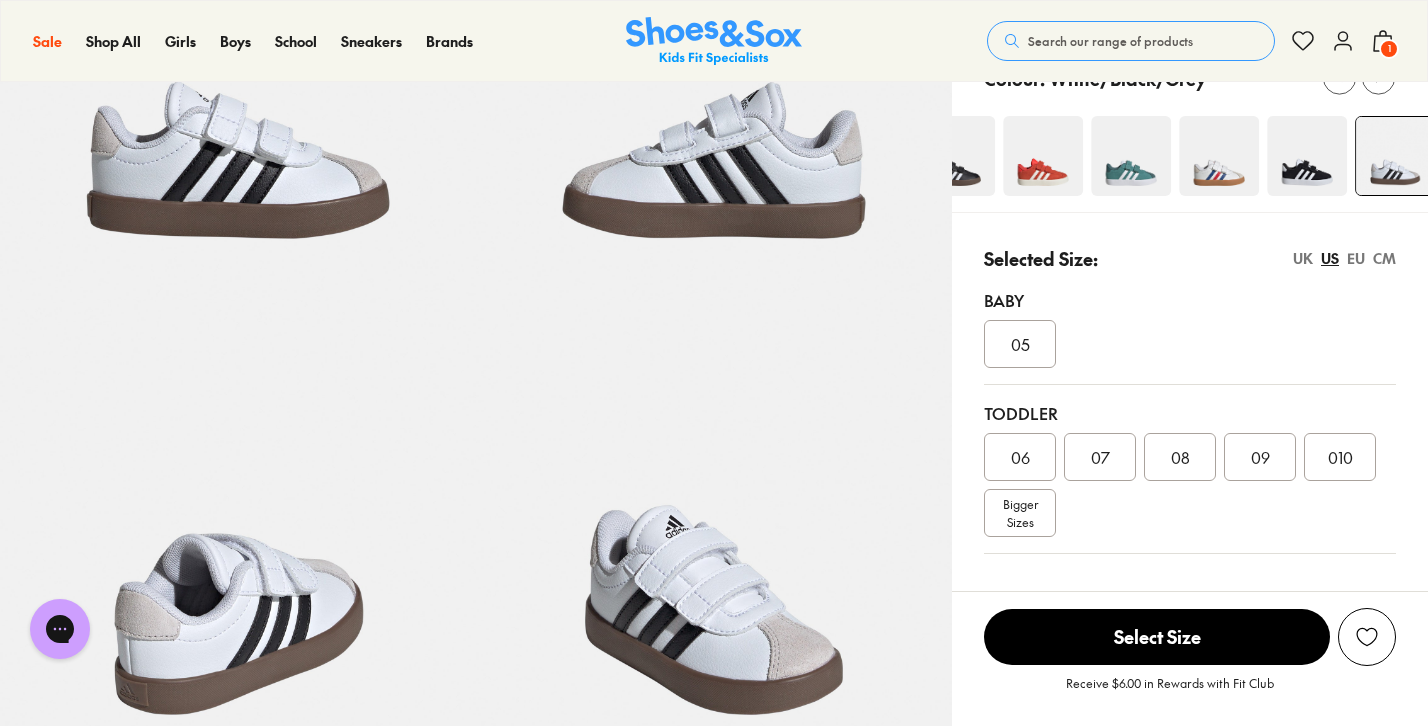 scroll, scrollTop: 295, scrollLeft: 0, axis: vertical 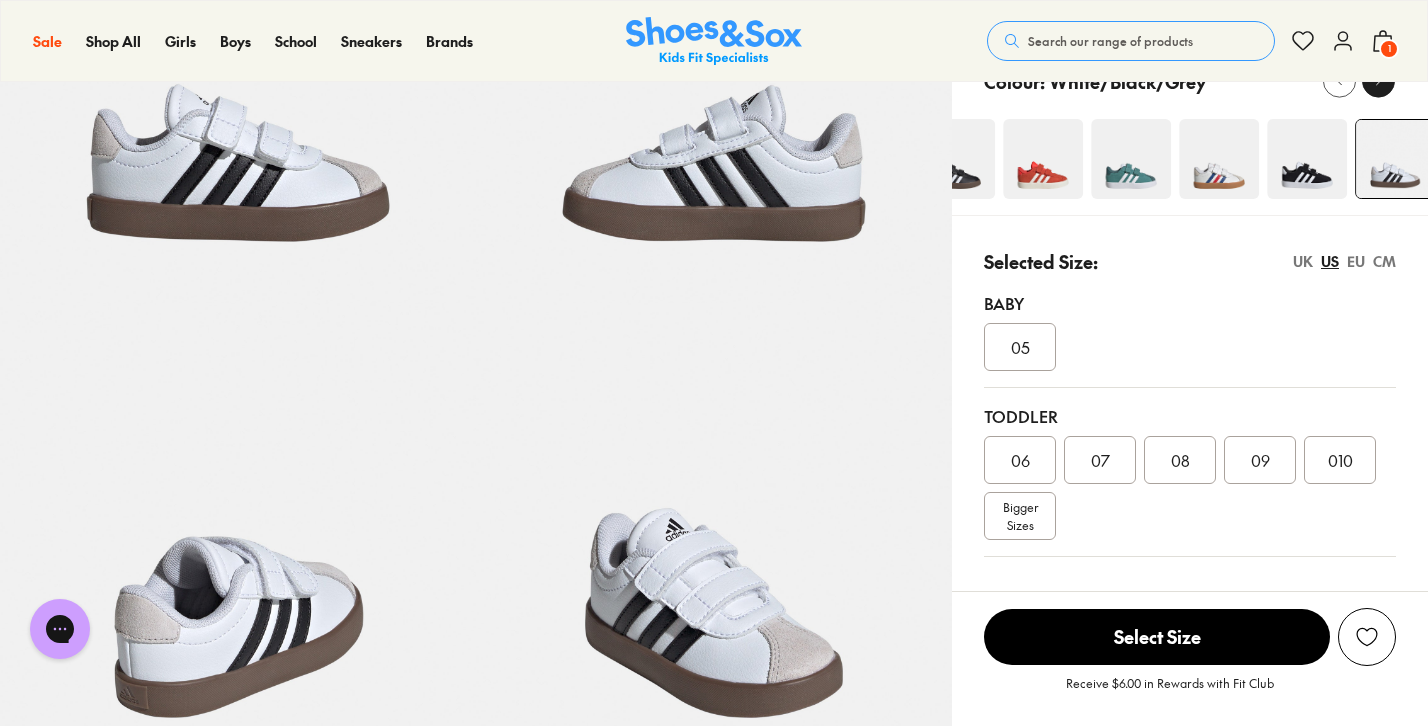 click at bounding box center [1378, 81] 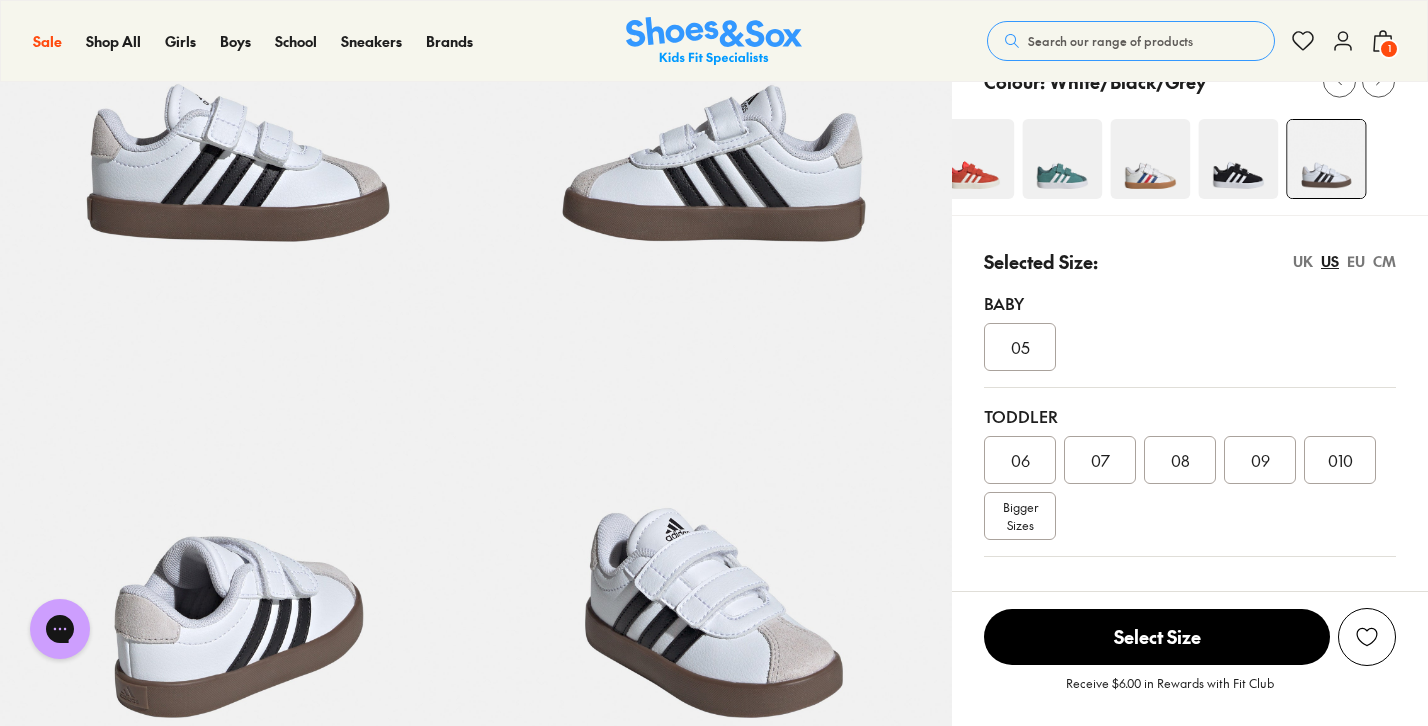click at bounding box center [1238, 159] 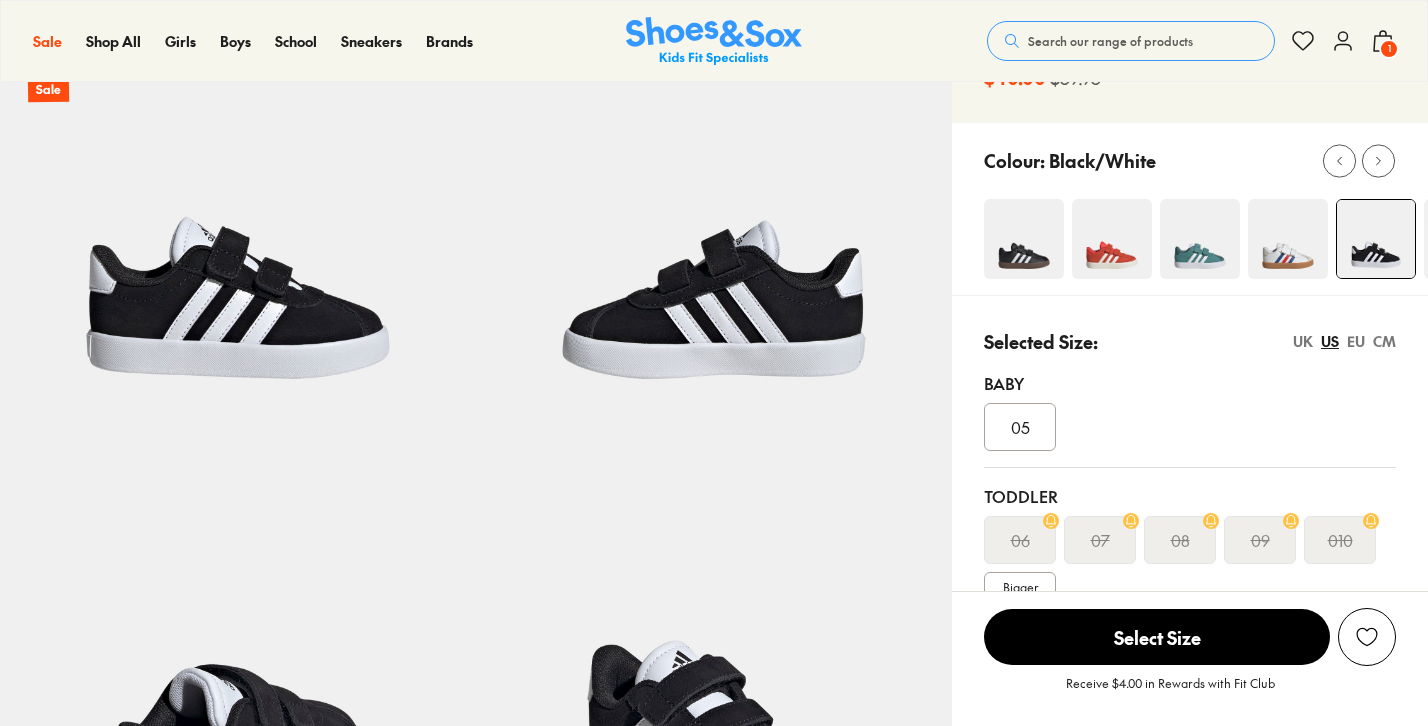 scroll, scrollTop: 184, scrollLeft: 0, axis: vertical 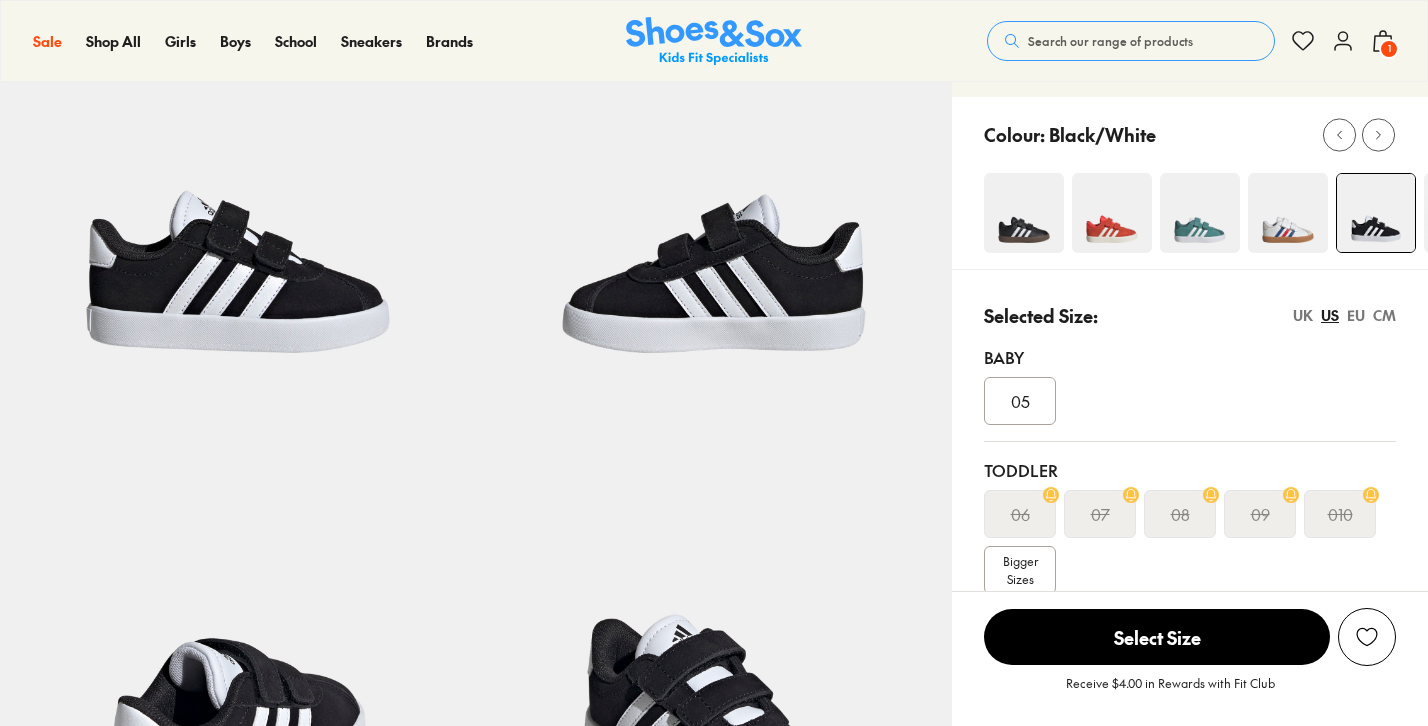 select on "*" 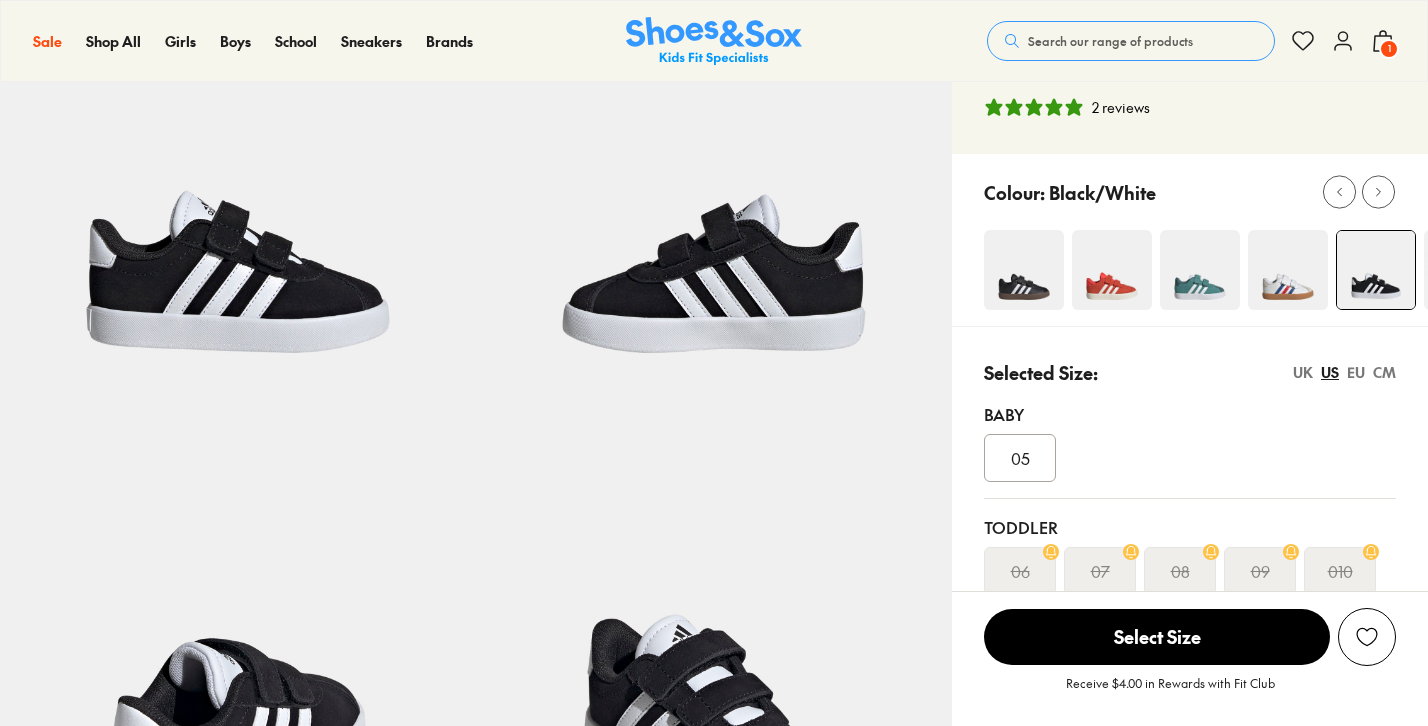 scroll, scrollTop: 0, scrollLeft: 0, axis: both 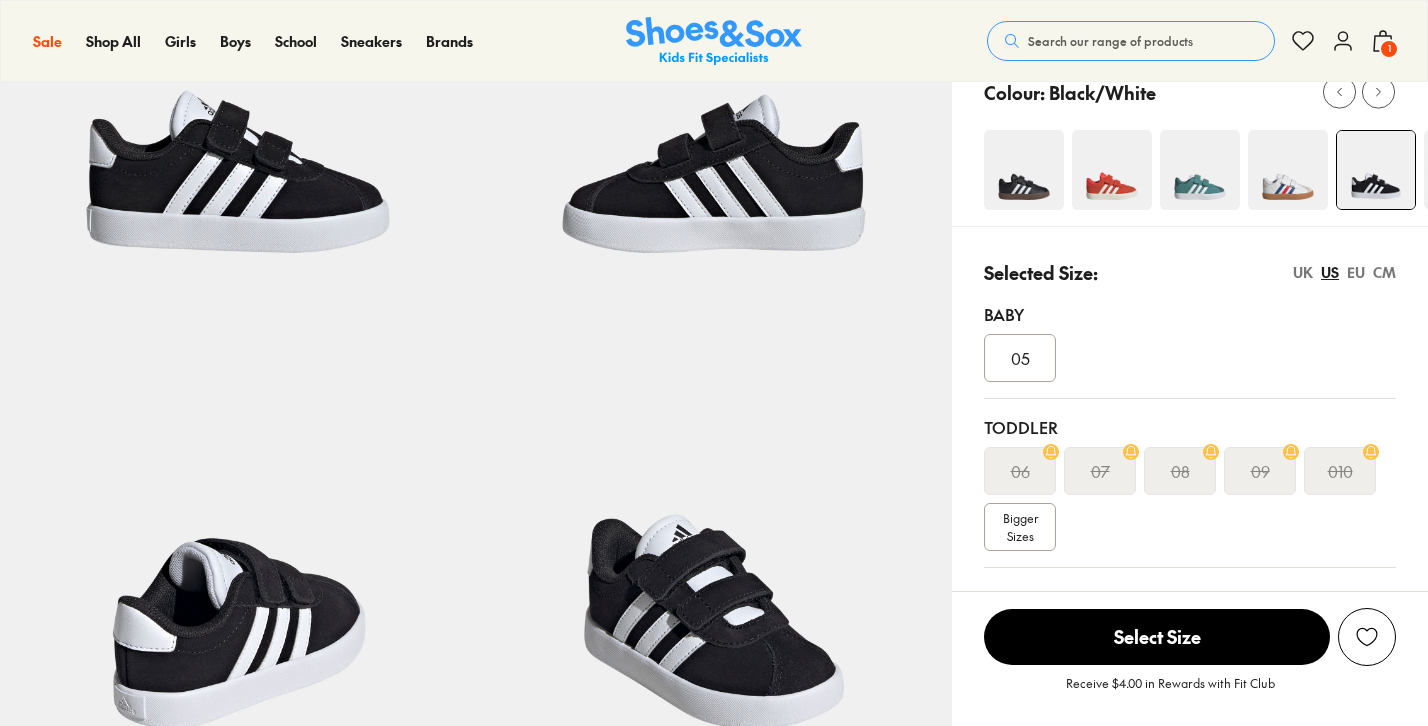 click on "05" at bounding box center [1020, 358] 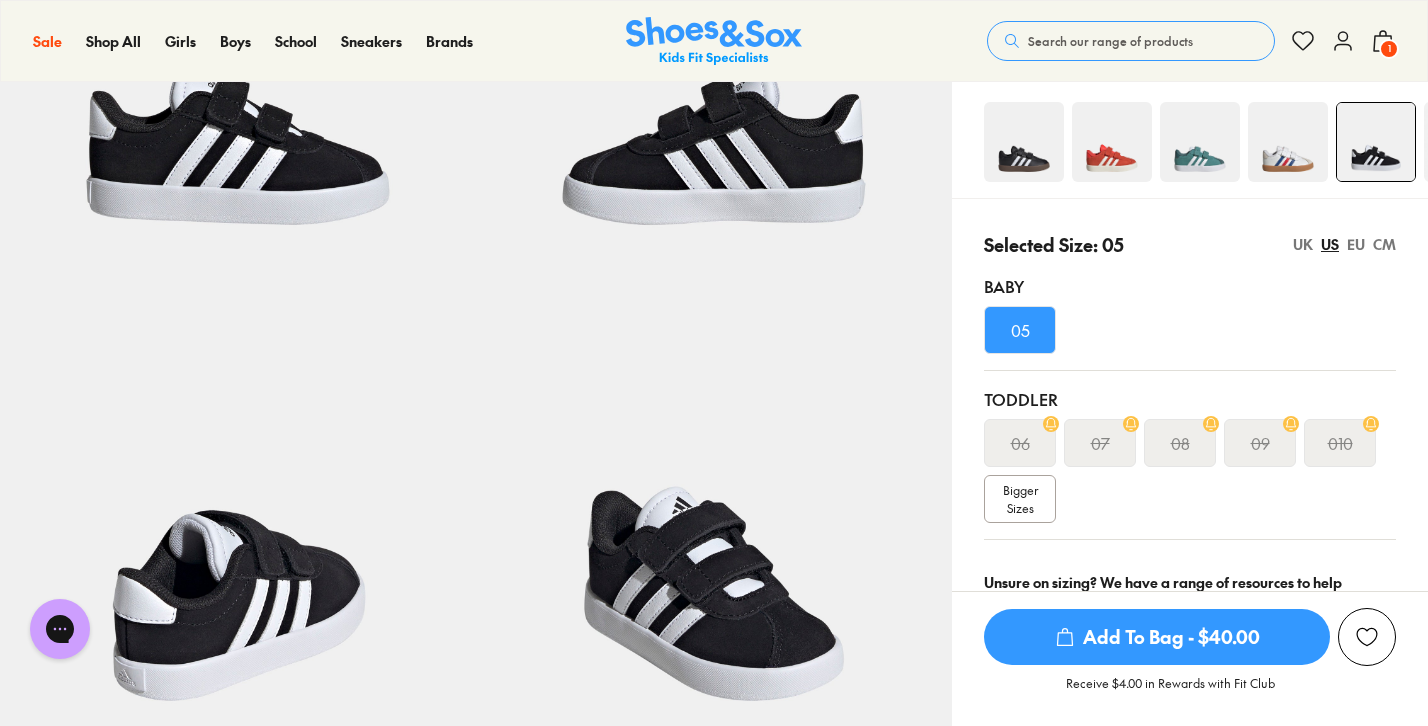 scroll, scrollTop: 315, scrollLeft: 0, axis: vertical 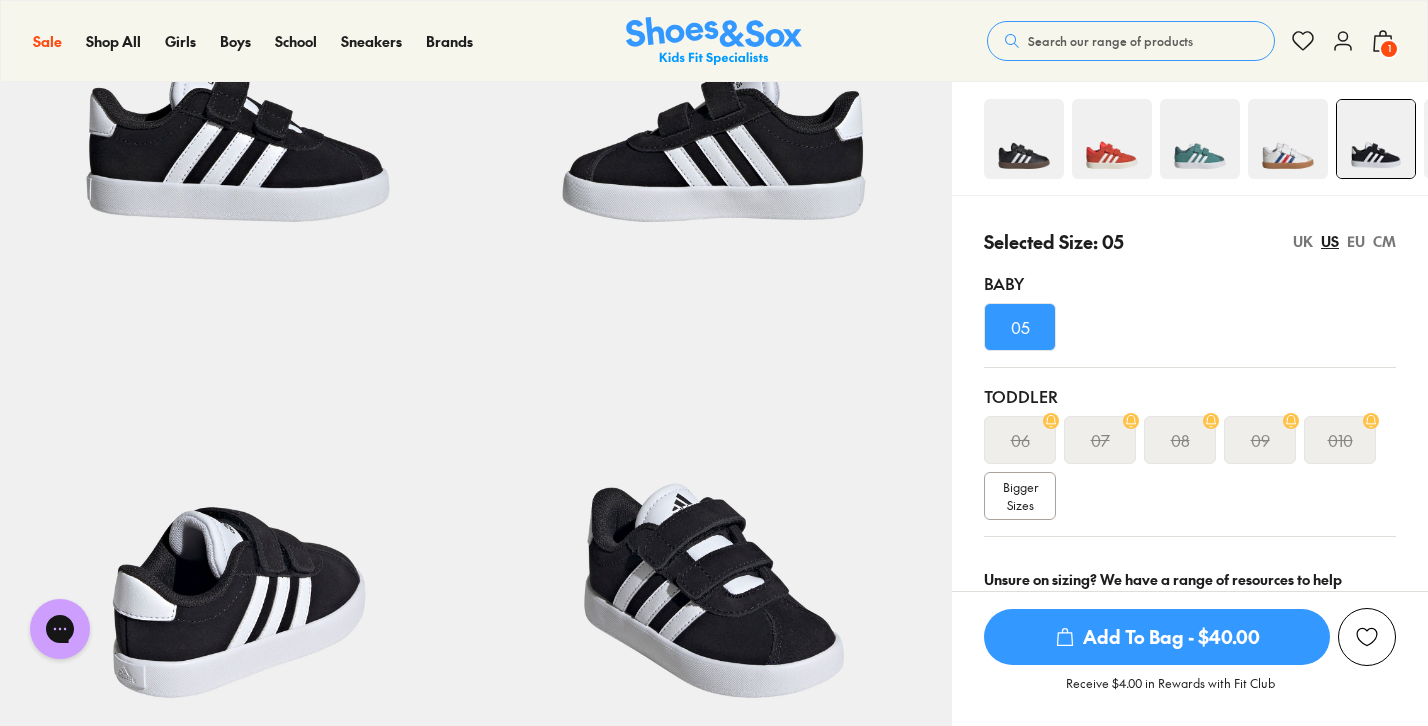 click on "UK" at bounding box center [1303, 241] 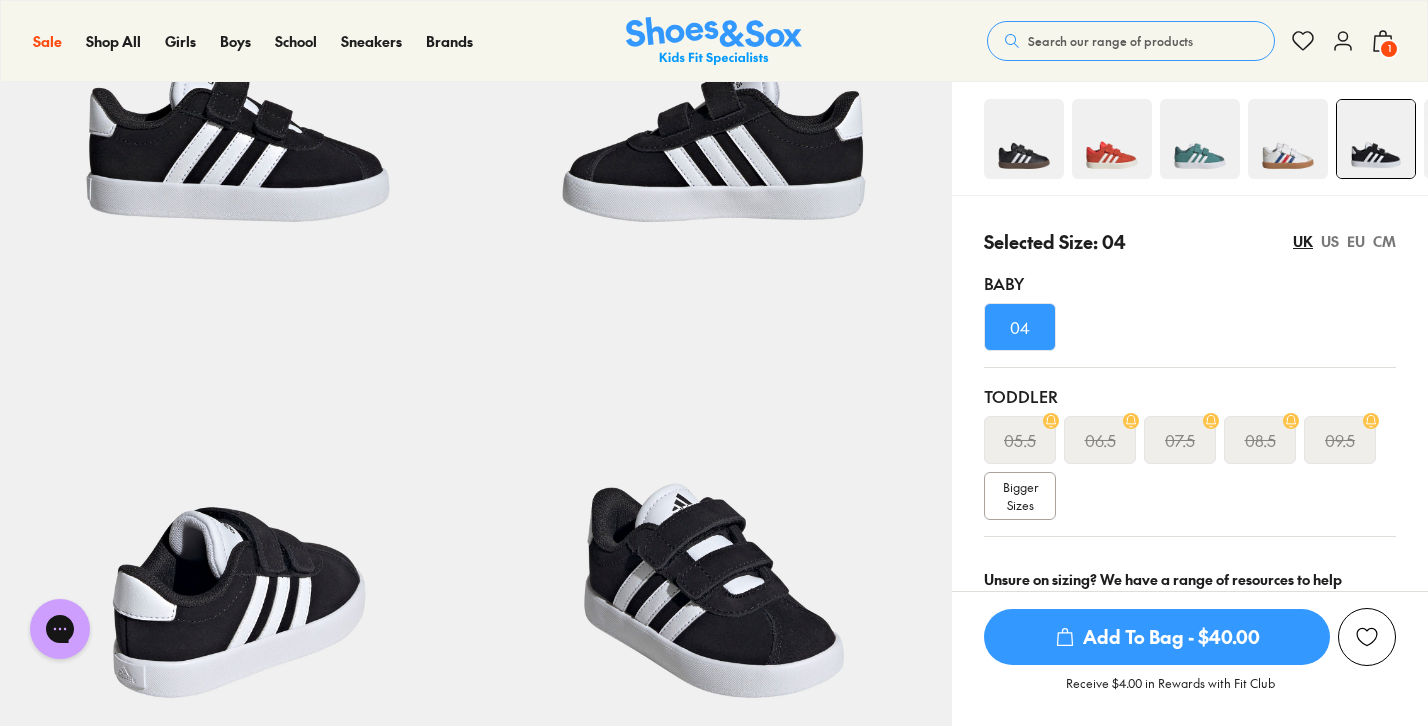 click on "US" at bounding box center (1330, 241) 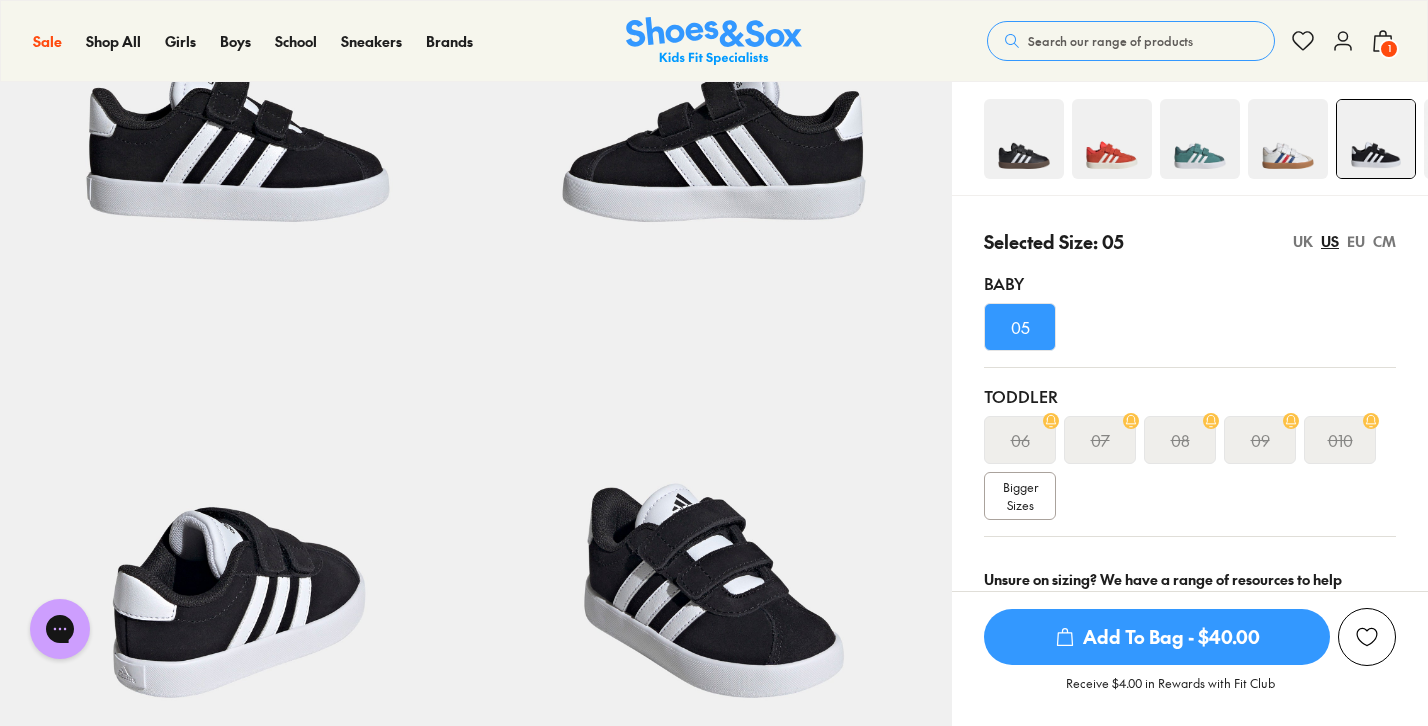 click on "Add To Bag - $40.00" at bounding box center (1157, 637) 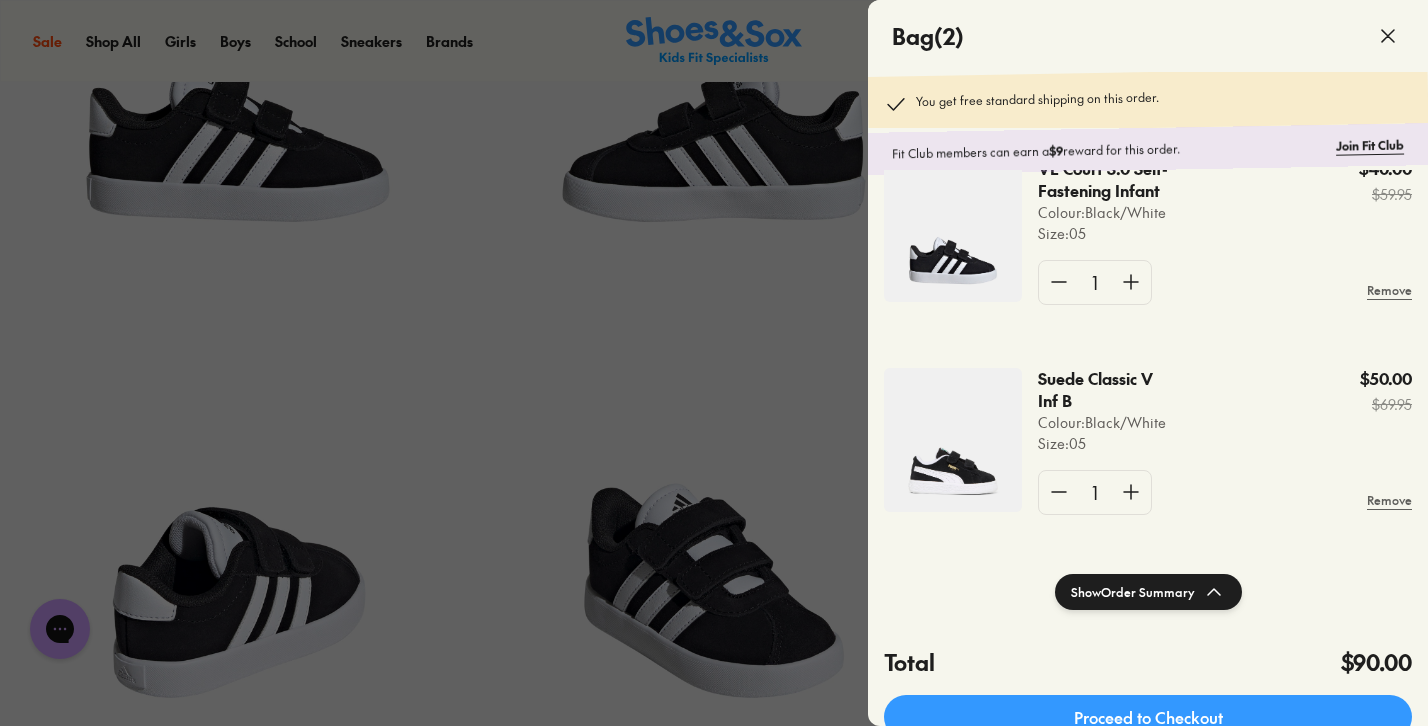 scroll, scrollTop: 58, scrollLeft: 0, axis: vertical 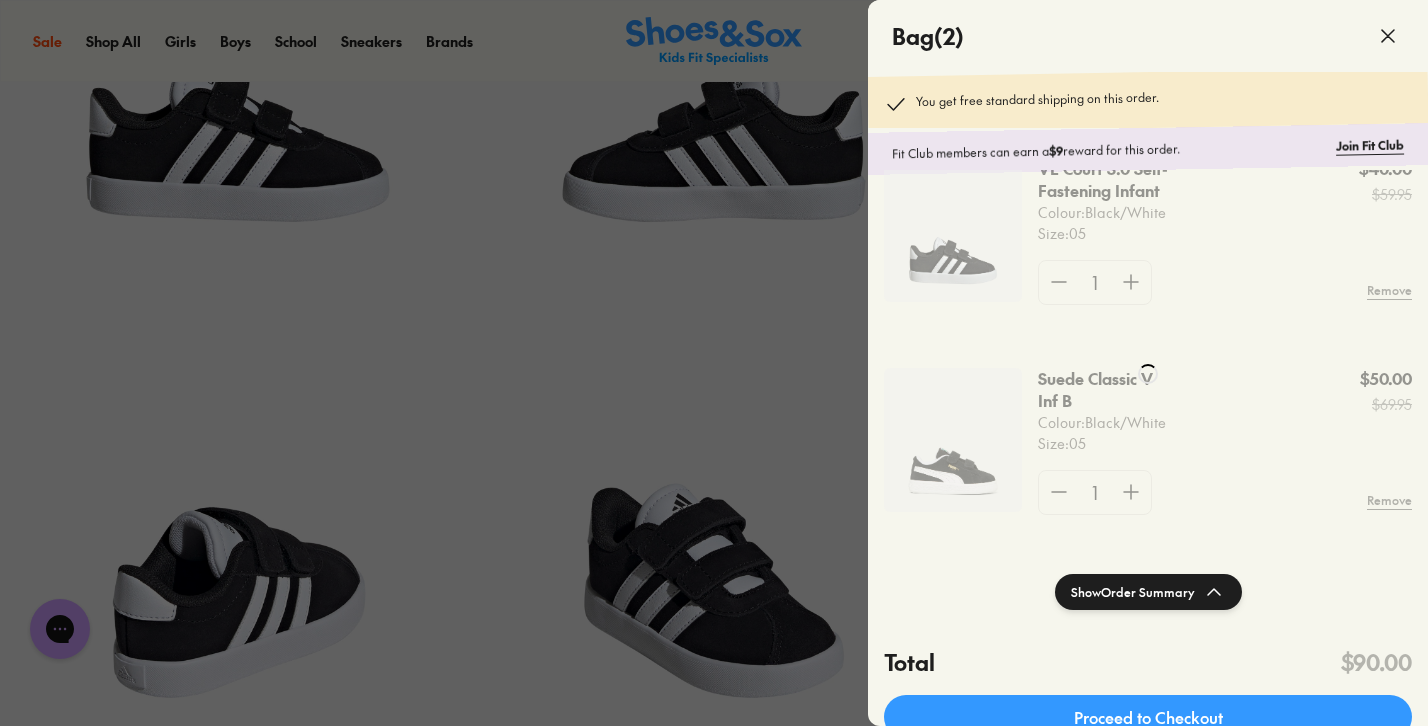 click 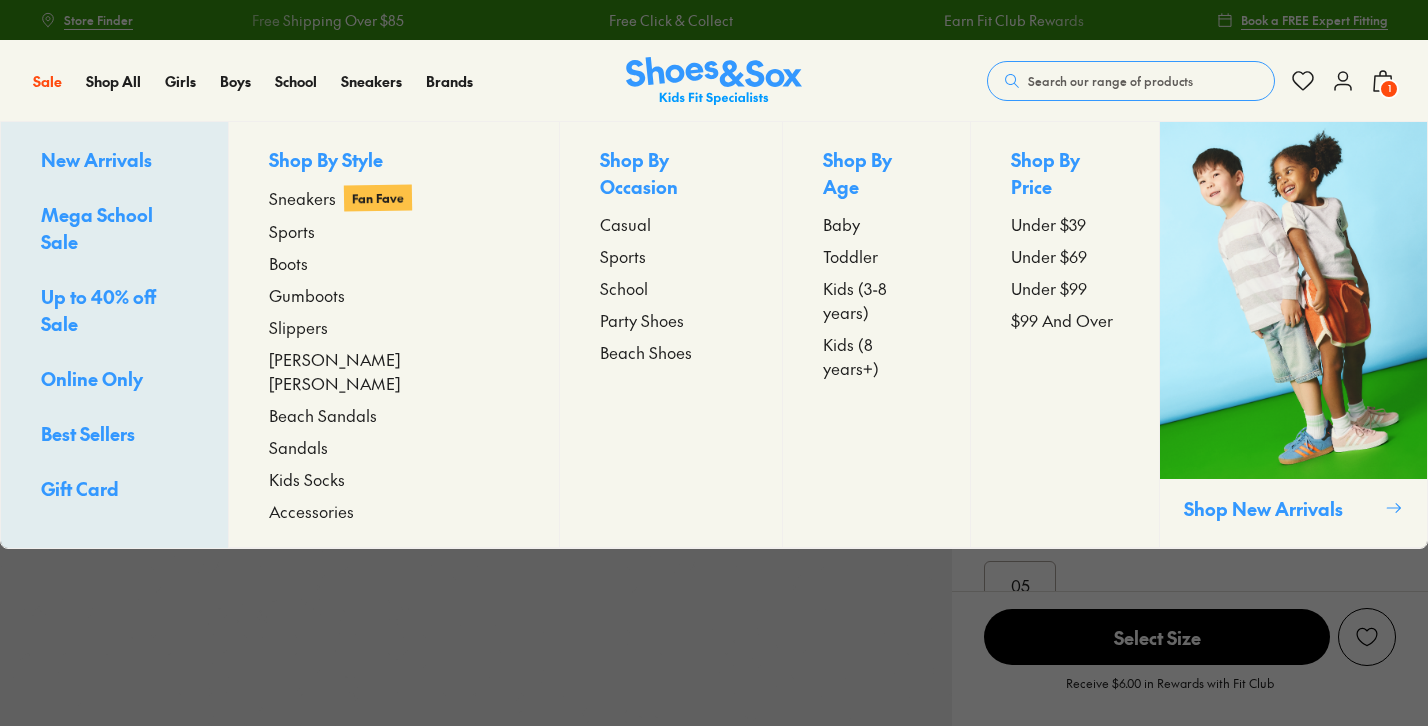 scroll, scrollTop: 295, scrollLeft: 0, axis: vertical 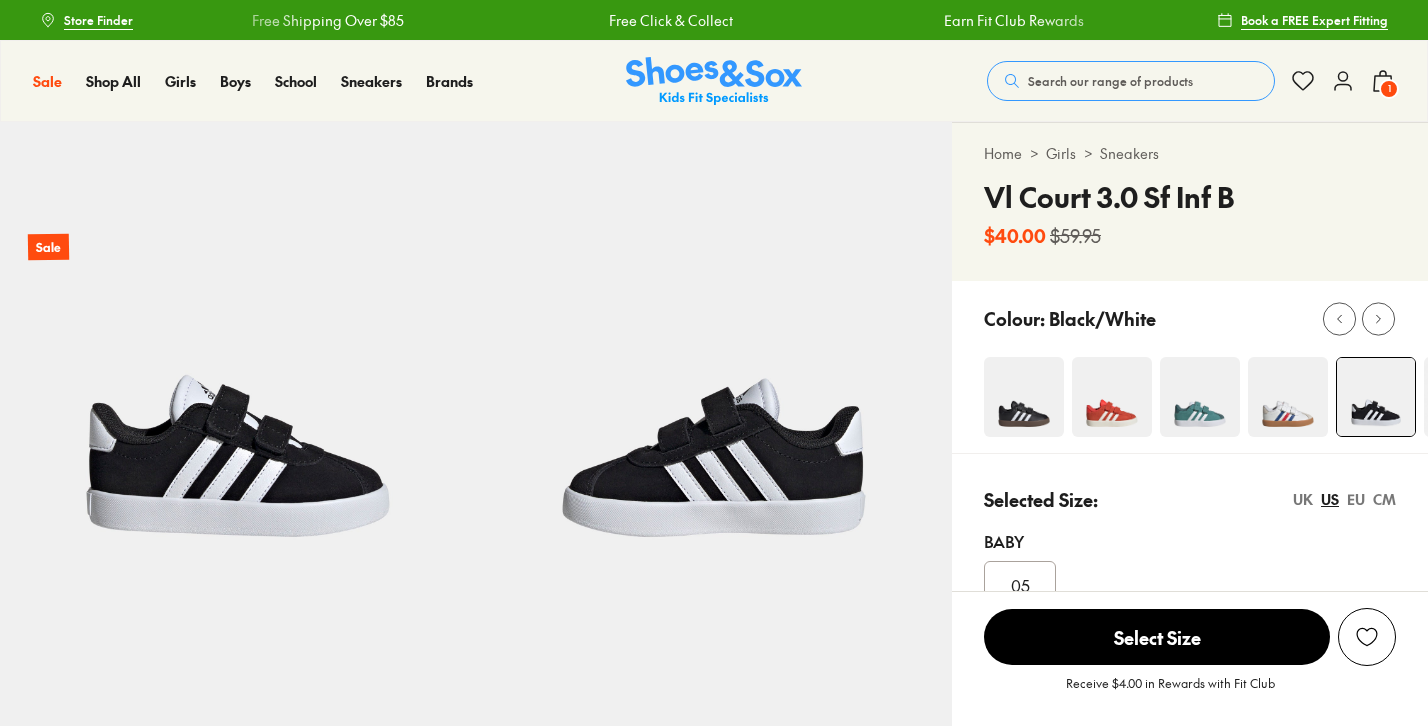 select on "*" 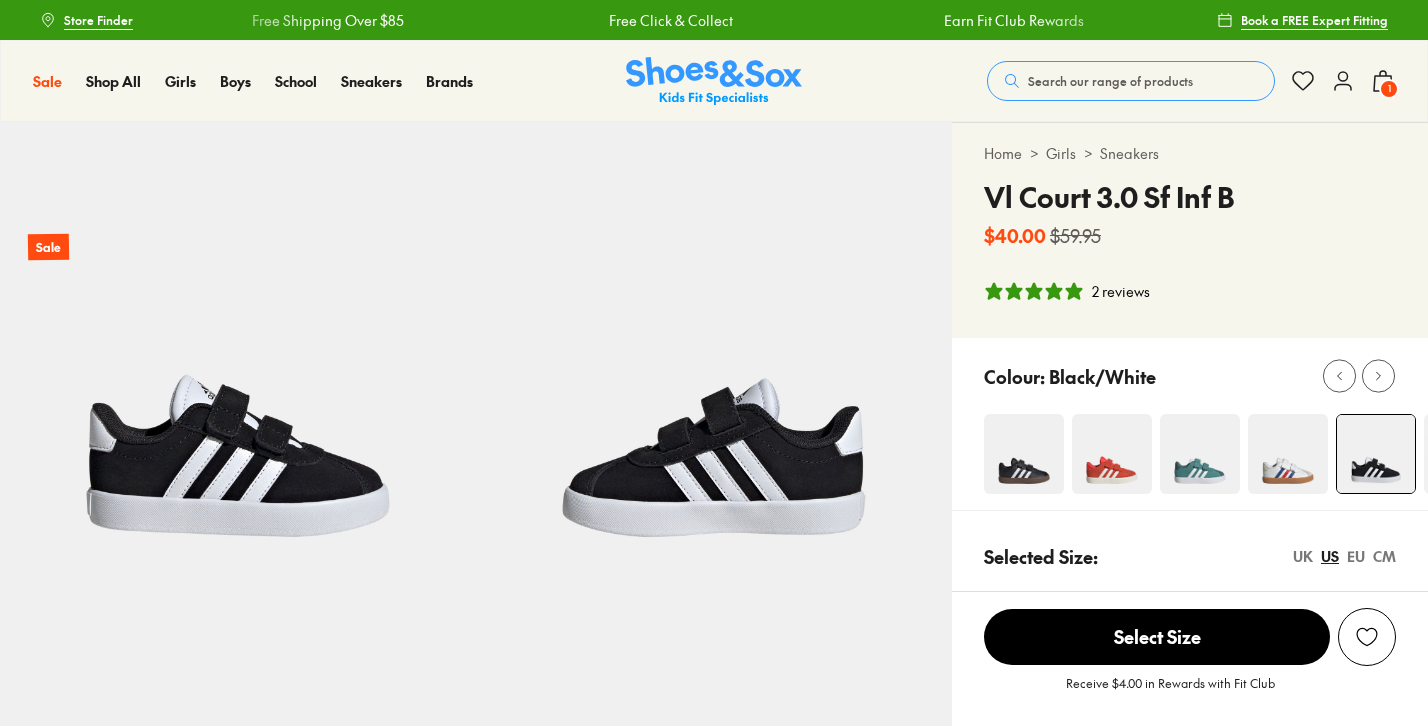 scroll, scrollTop: 0, scrollLeft: 0, axis: both 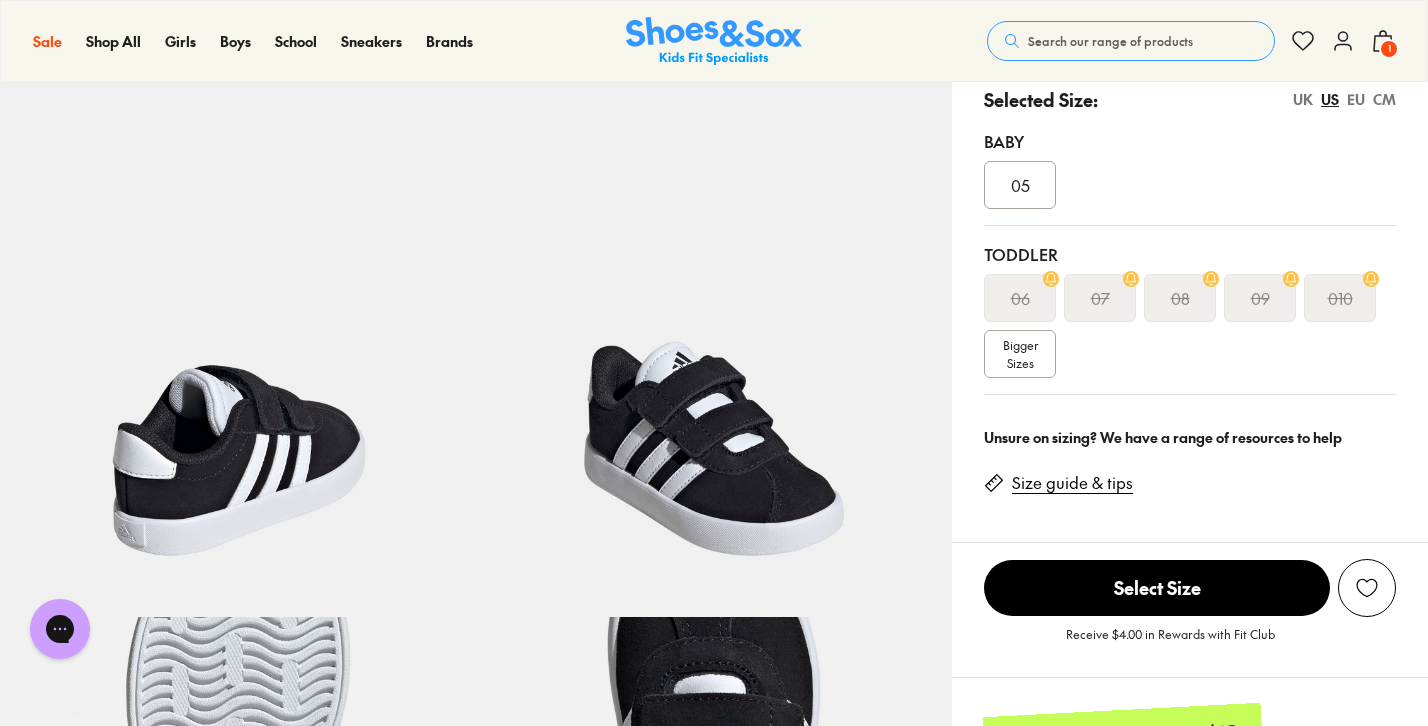 click 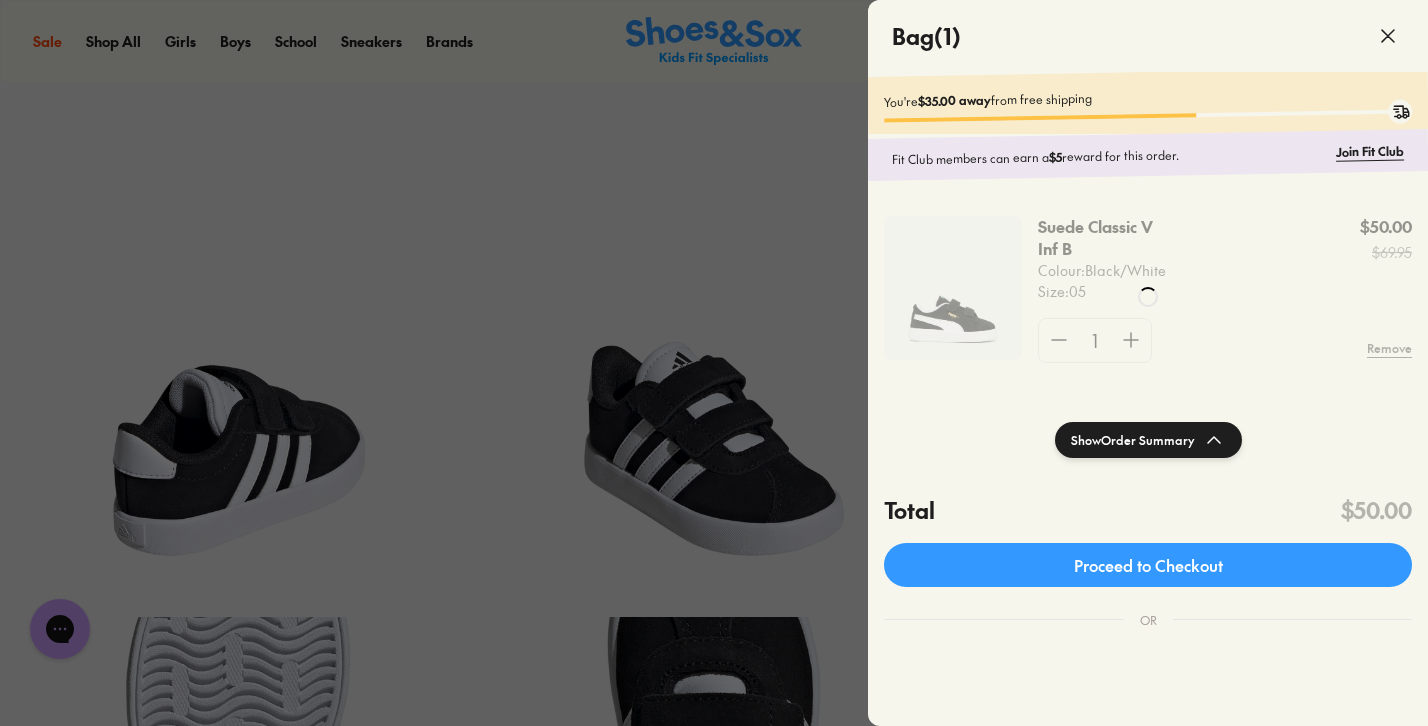 click 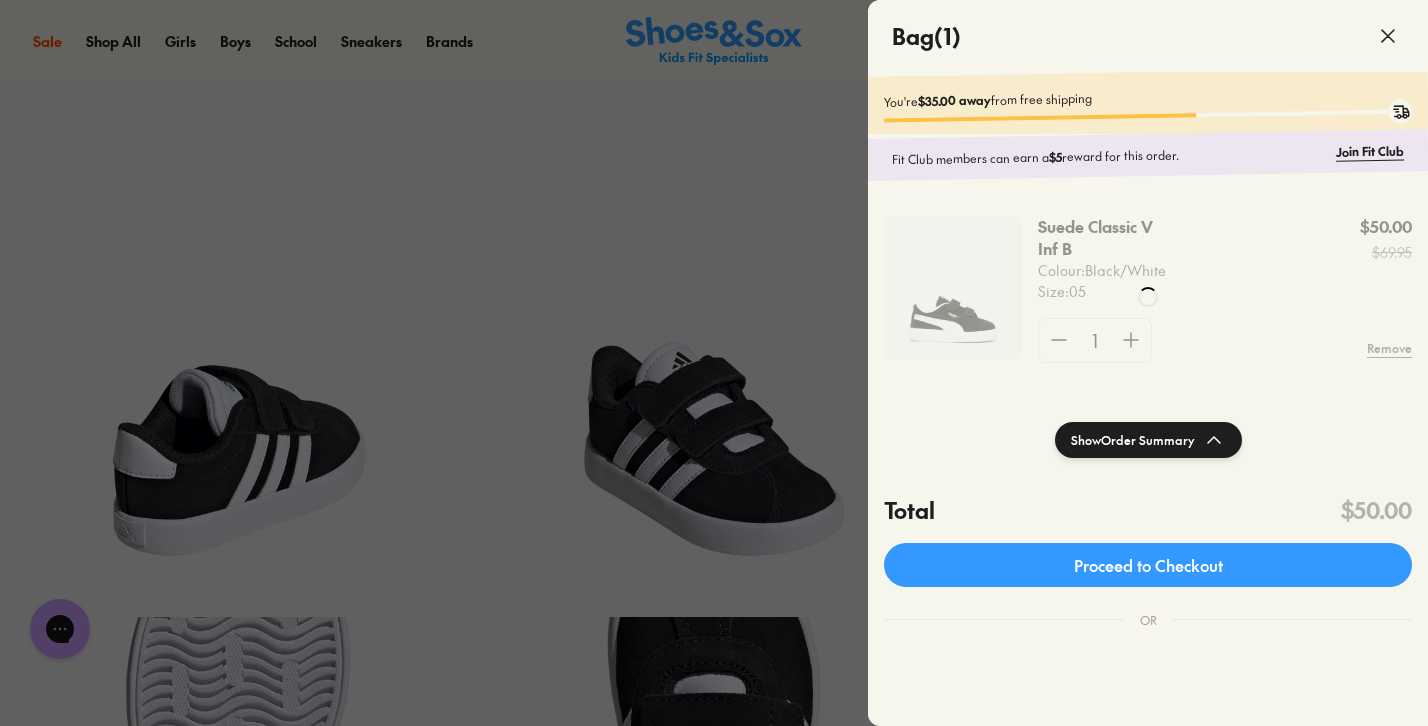 click 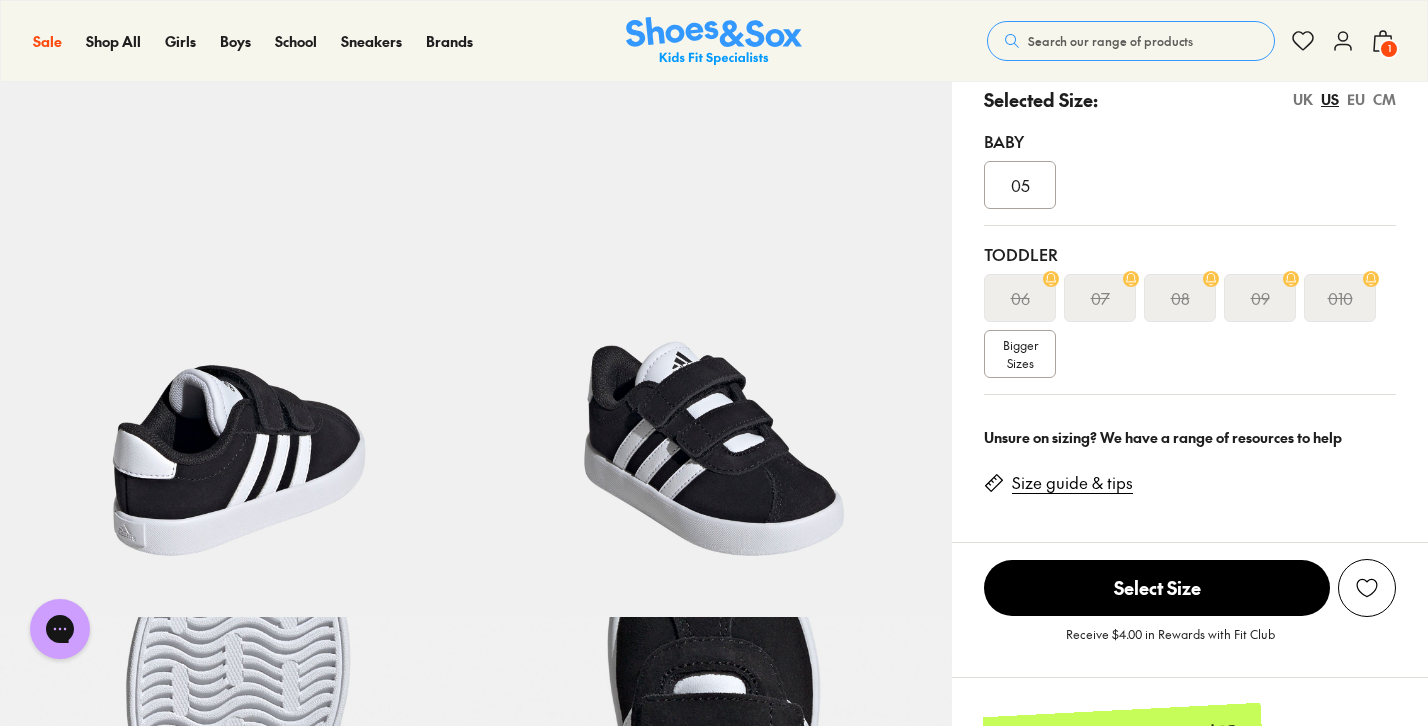 click on "05" at bounding box center [1020, 185] 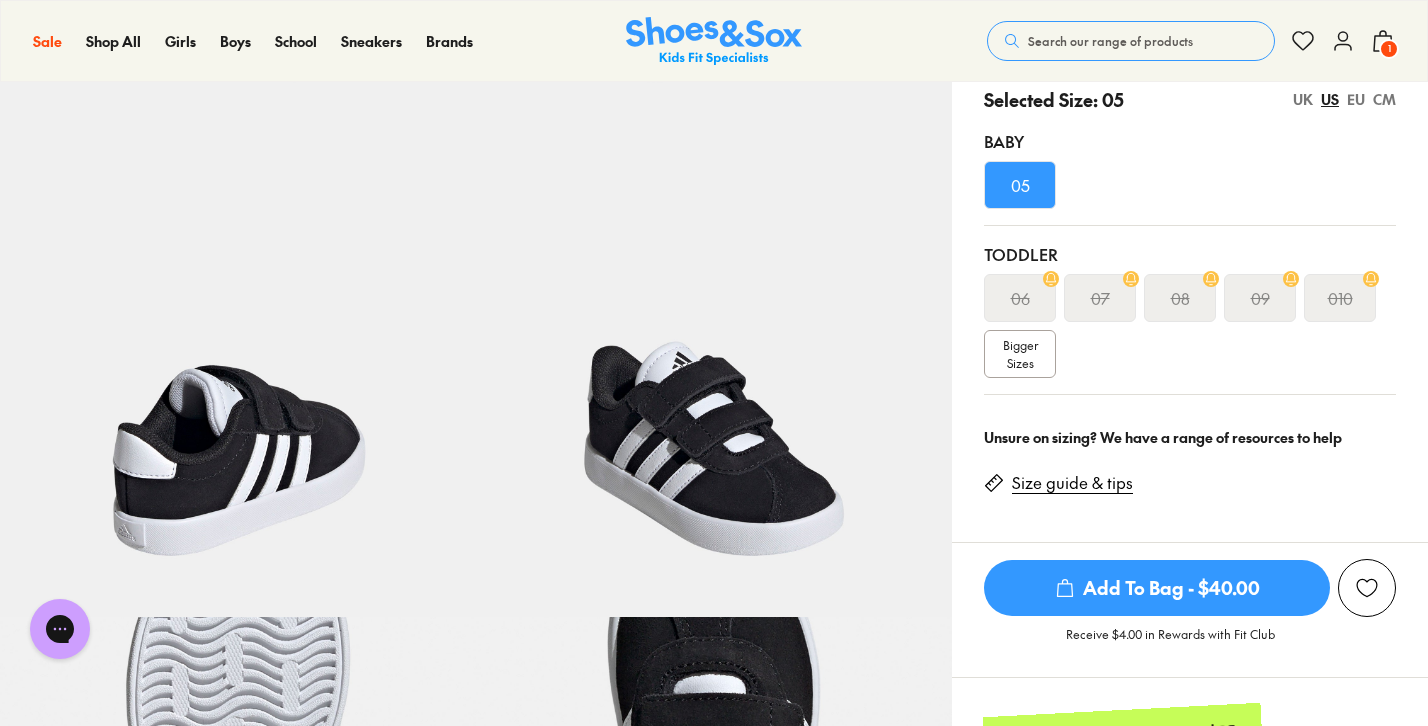 click on "Add To Bag - $40.00" at bounding box center (1157, 588) 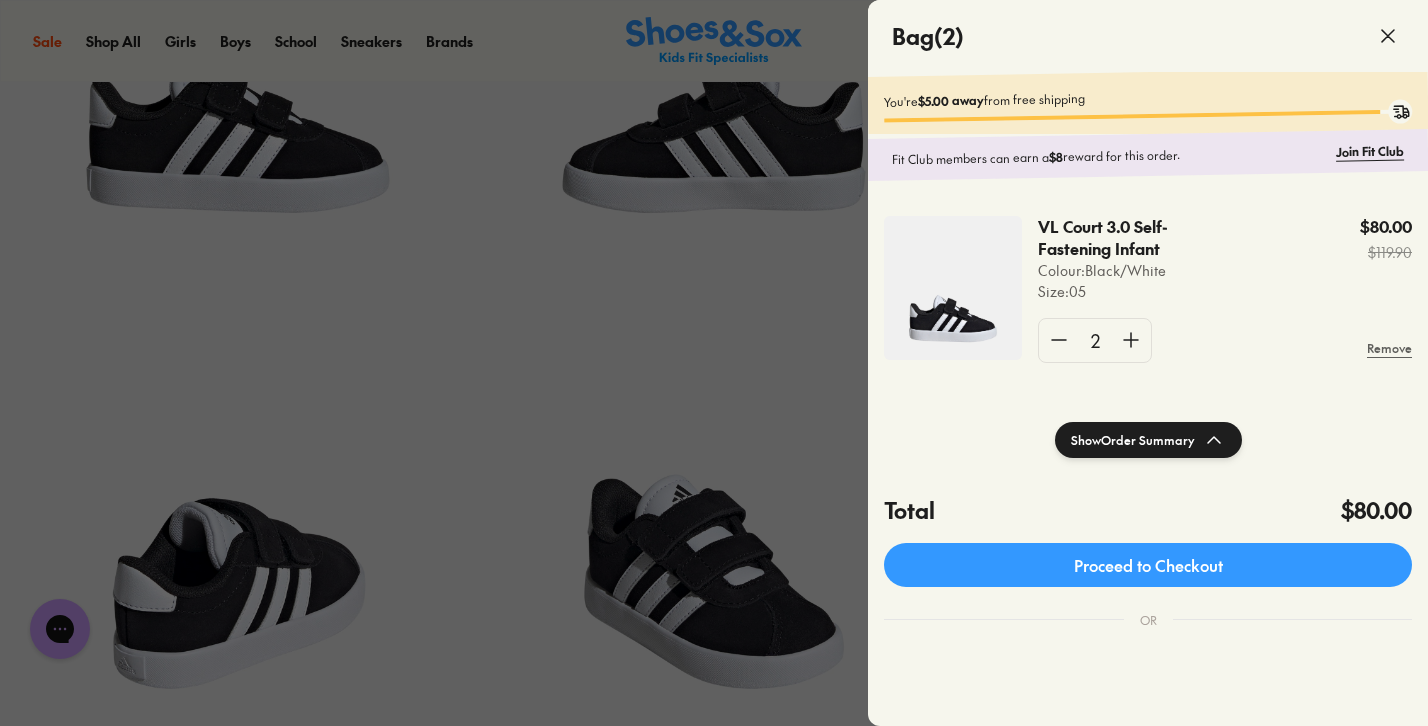 scroll, scrollTop: 320, scrollLeft: 0, axis: vertical 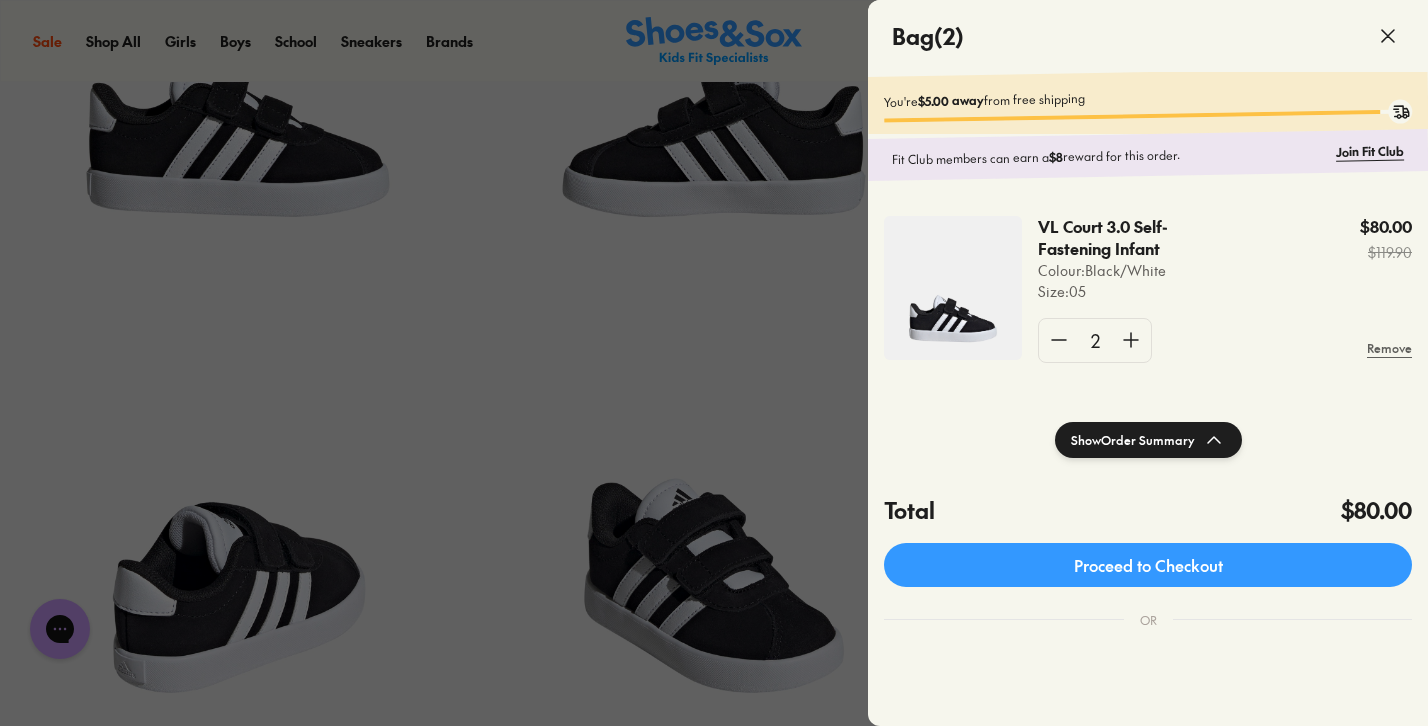 click 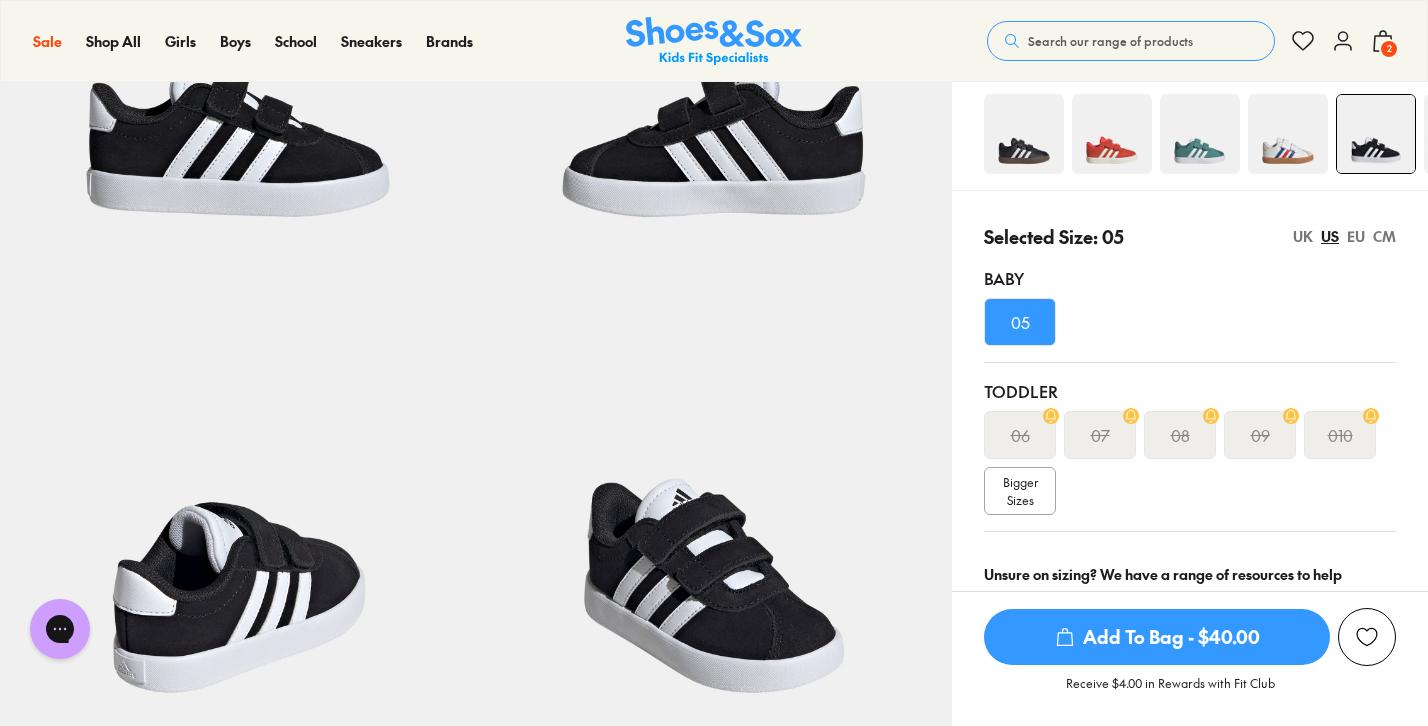click 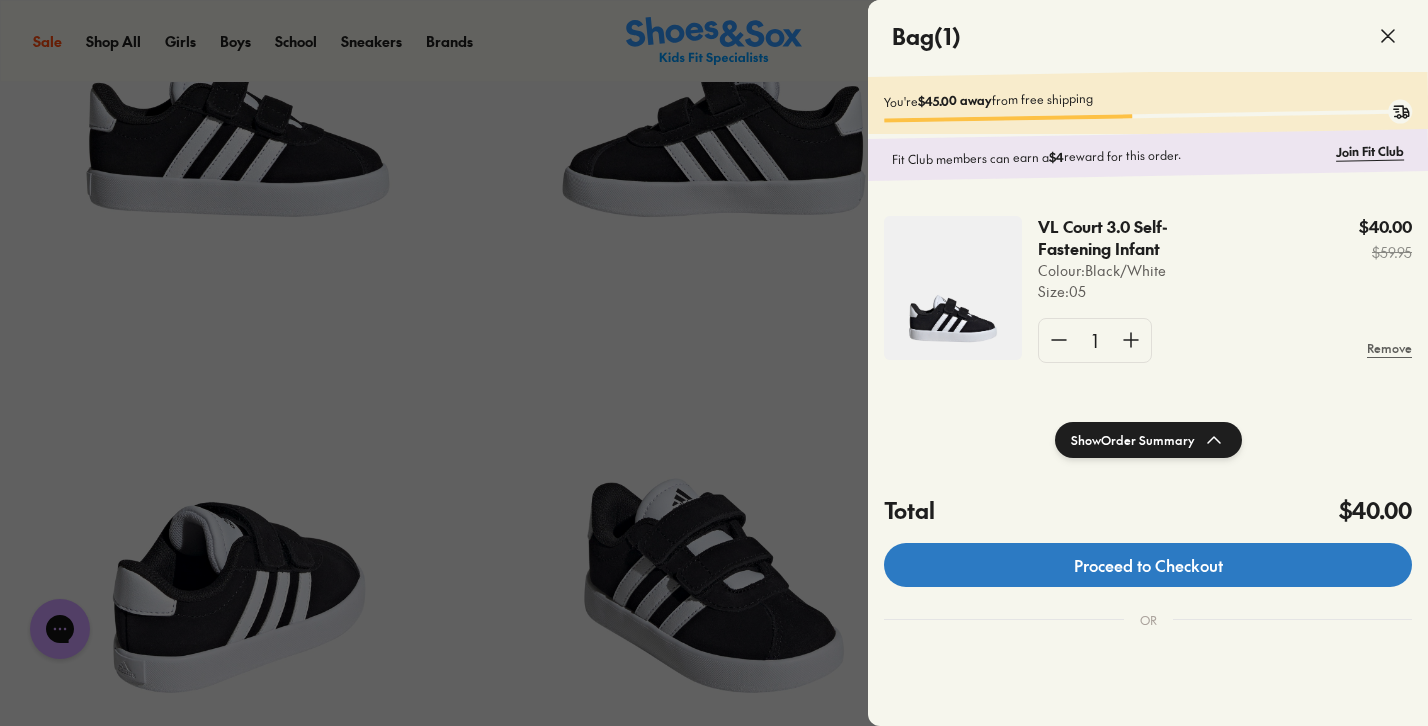 click on "Proceed to Checkout" 